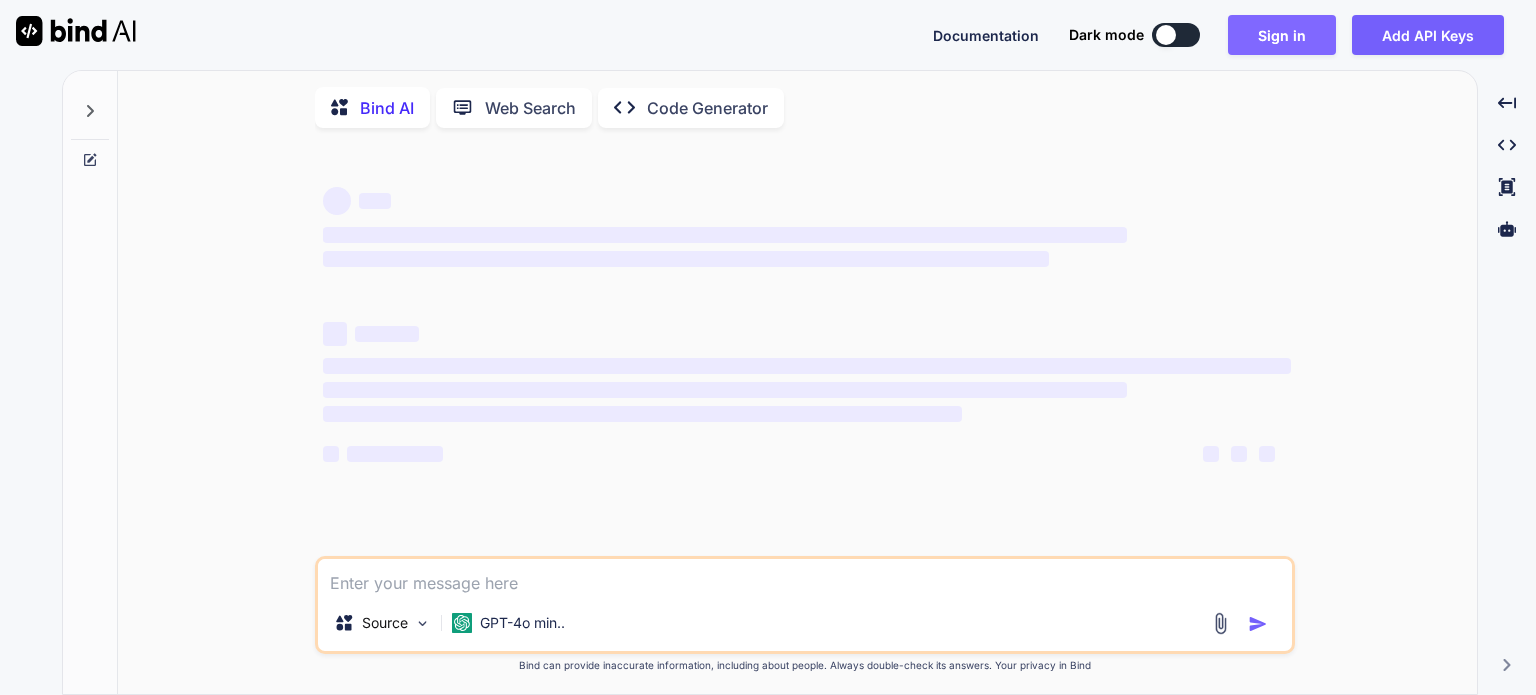 scroll, scrollTop: 0, scrollLeft: 0, axis: both 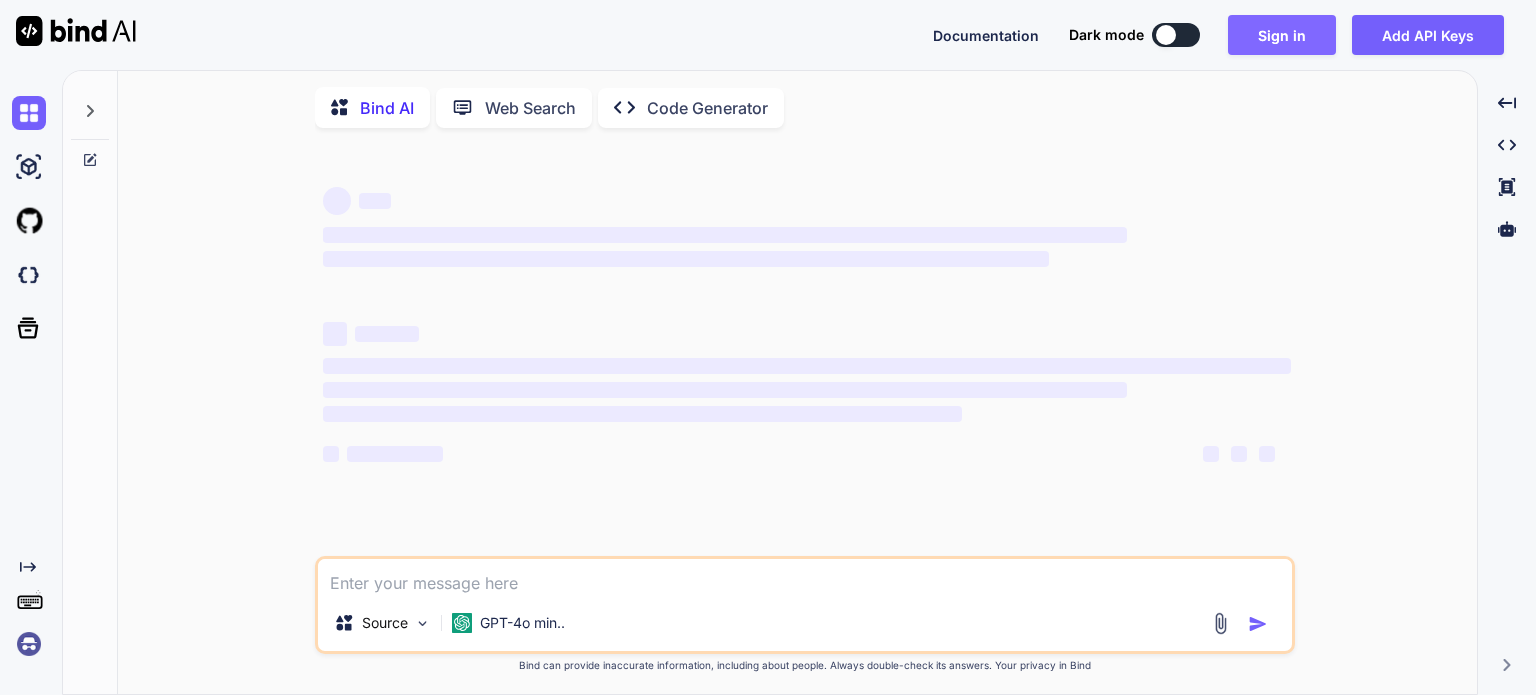 click on "Sign in" at bounding box center (1282, 35) 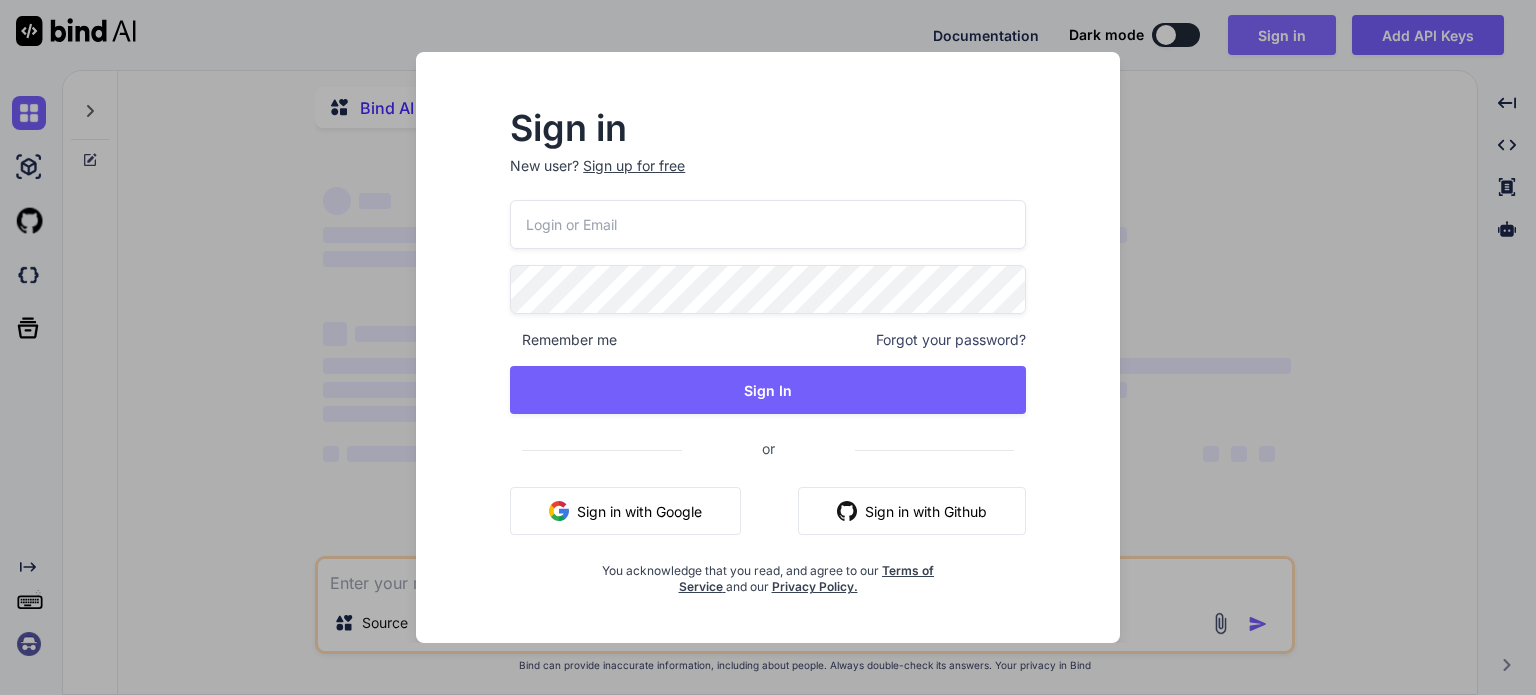 scroll, scrollTop: 0, scrollLeft: 0, axis: both 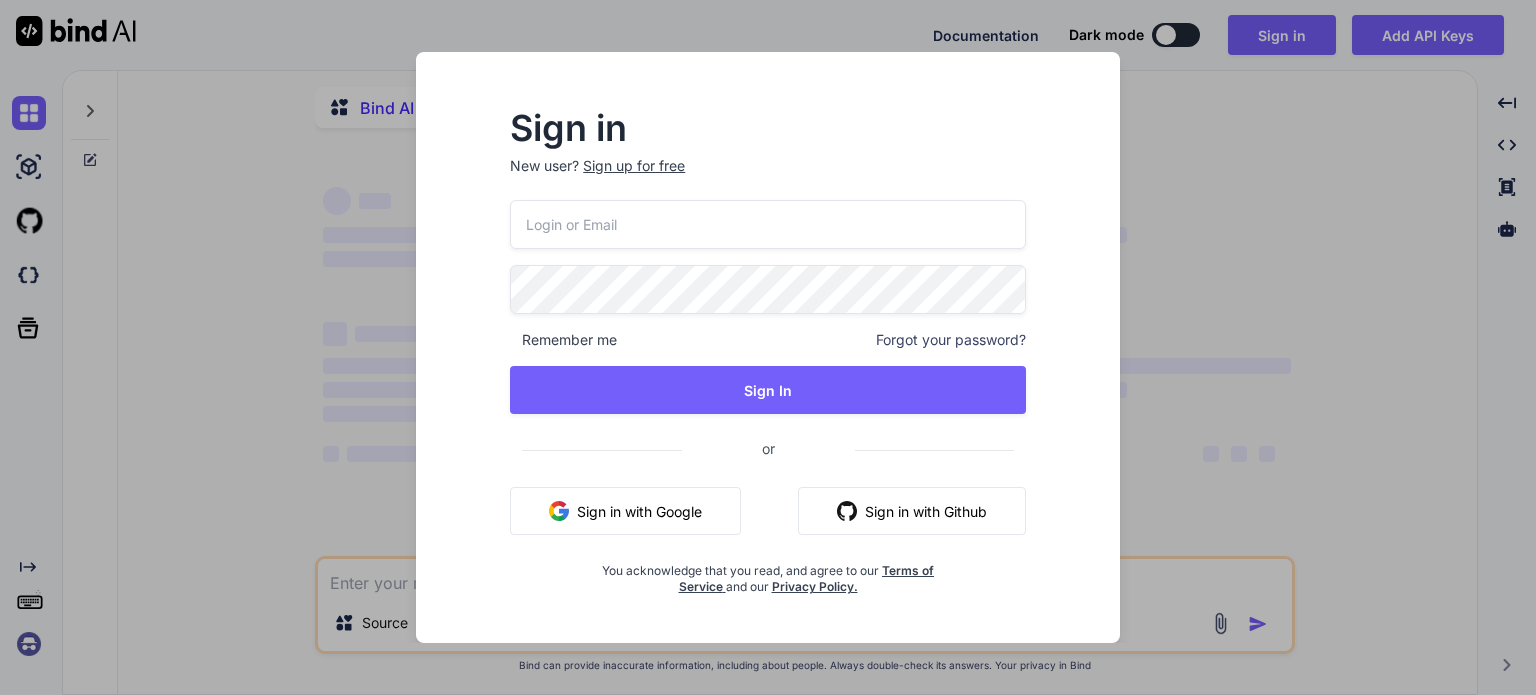 click on "Sign in with Google" at bounding box center (625, 511) 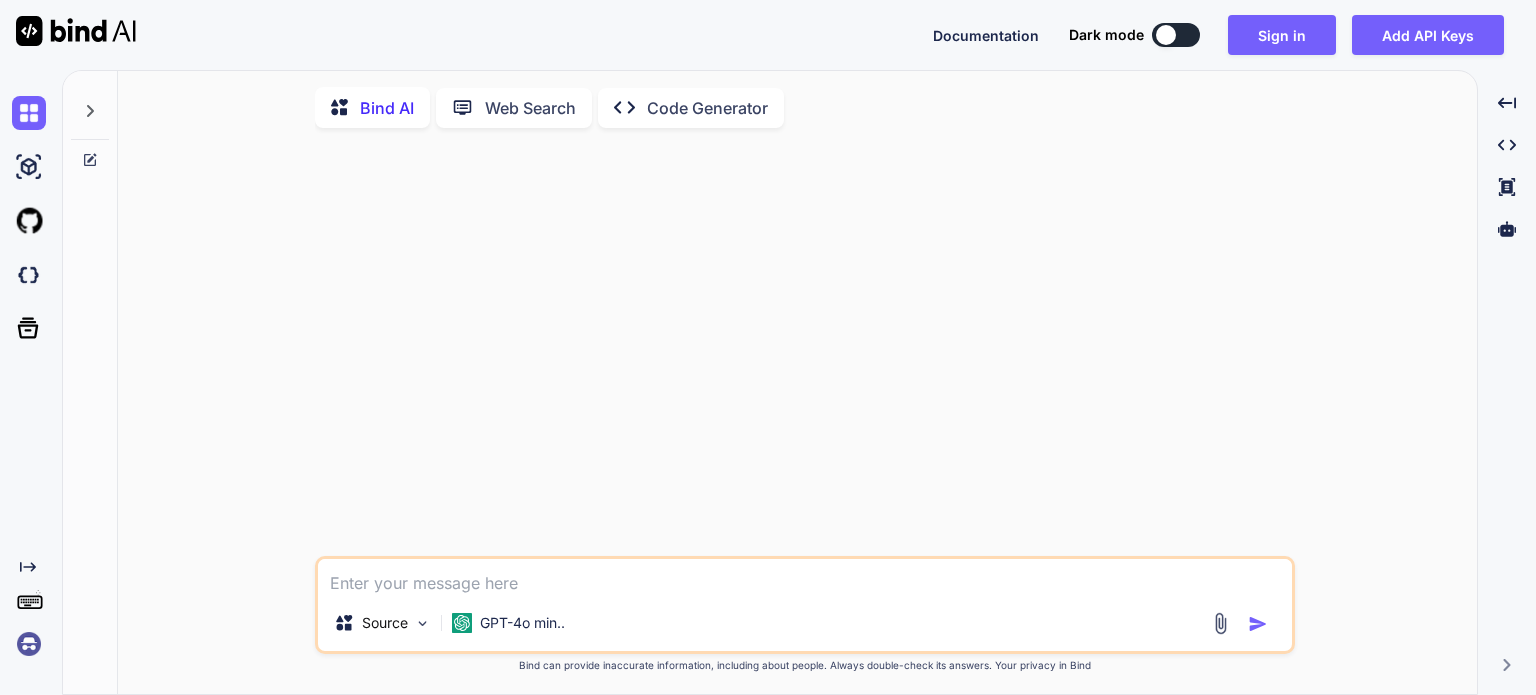 click 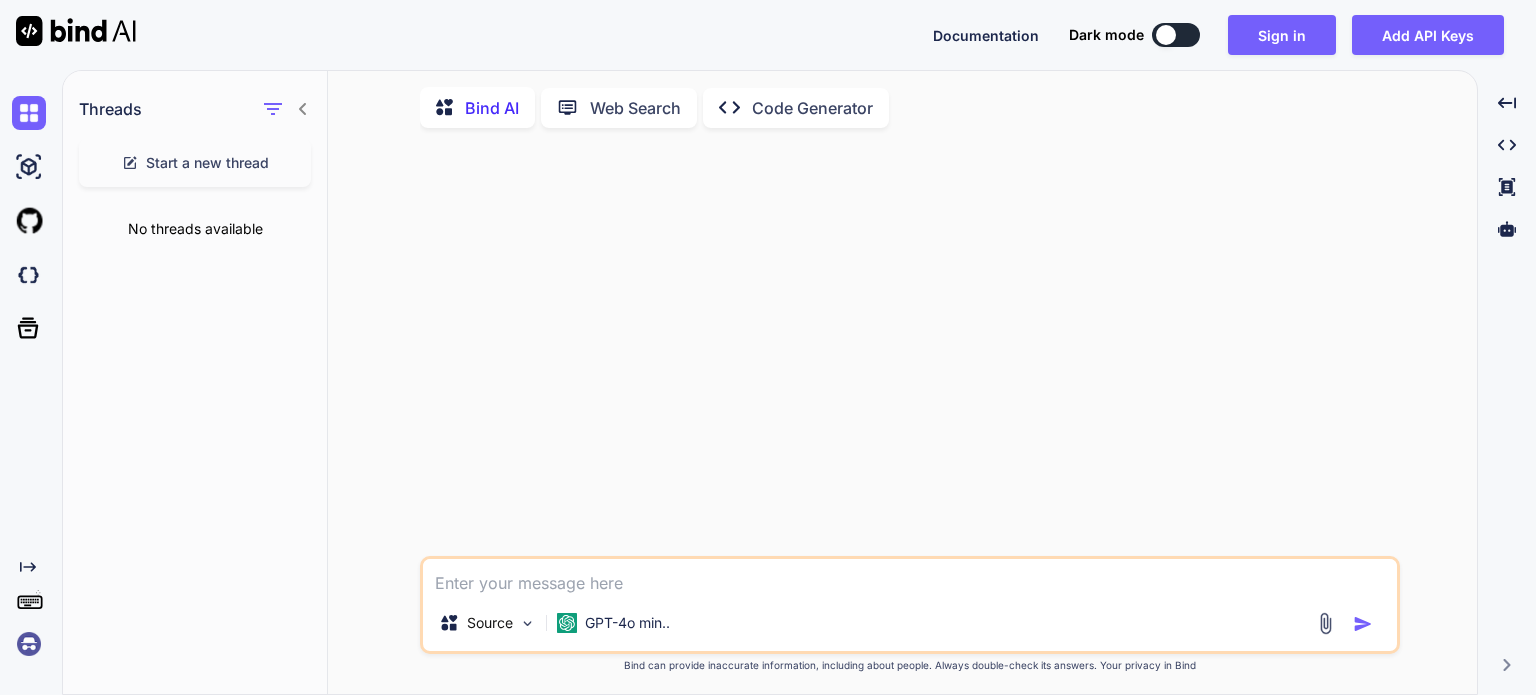 click at bounding box center [910, 577] 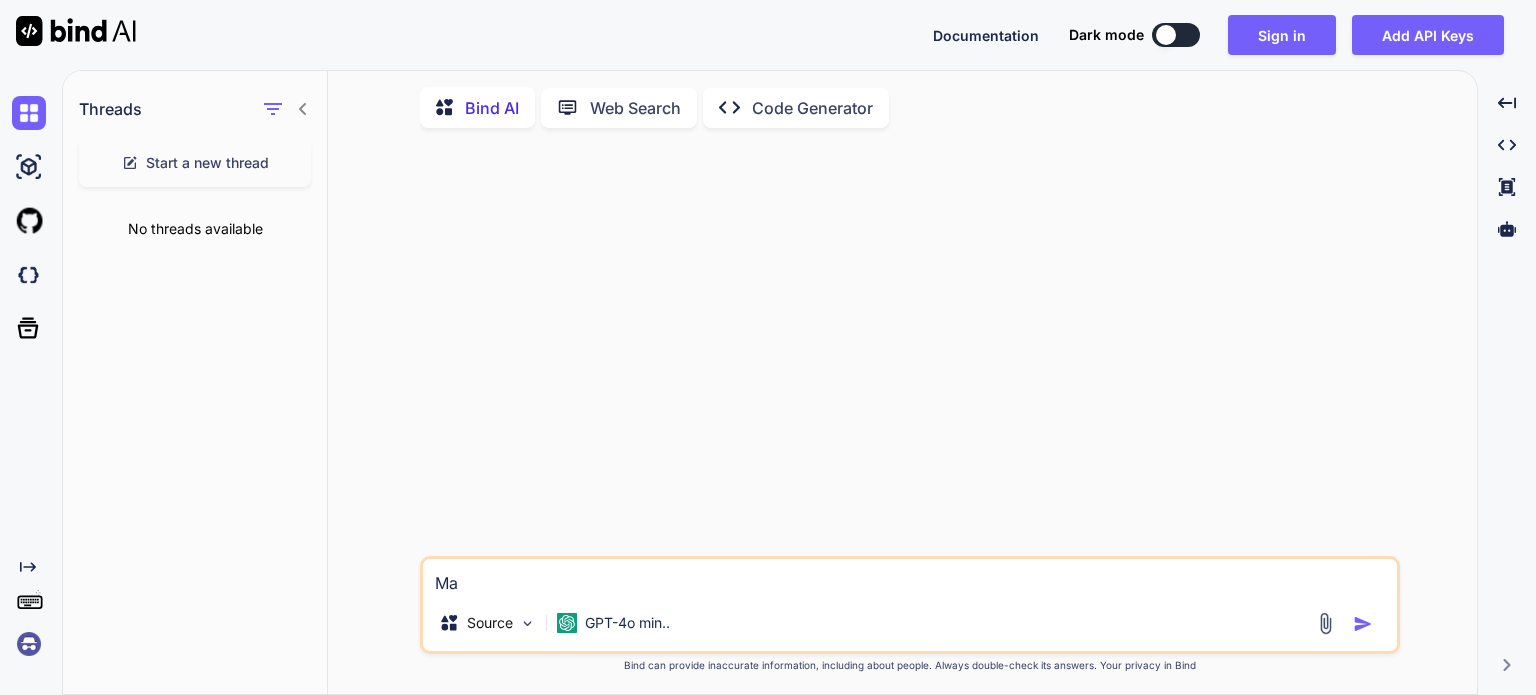 type on "M" 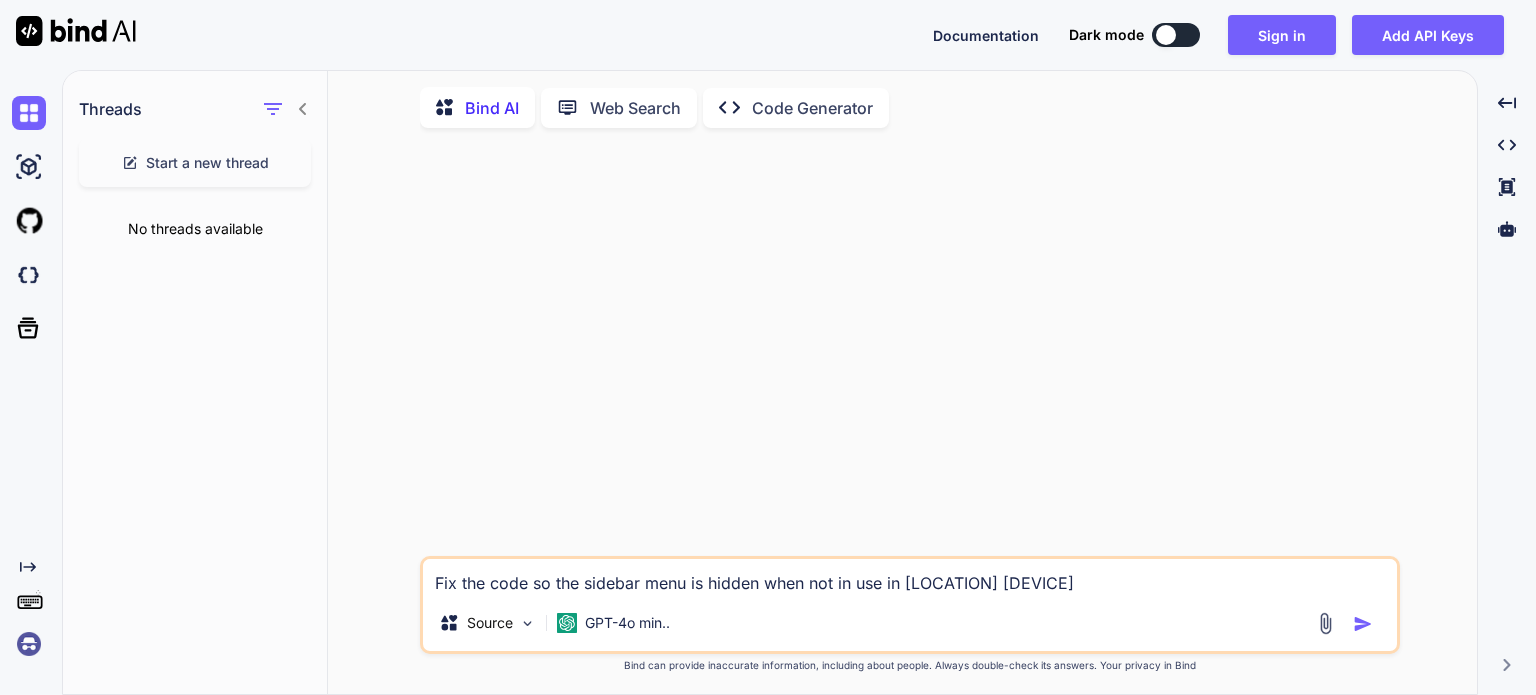 paste on "<!DOCTYPE html>
<html lang="en">
<head>
<meta charset="UTF-8" />
<meta name="viewport" content="width=device-width, initial-scale=1.0, user-scalable=yes, maximum-scale=3.0" />
<title>Code Snippet Widget</title>
<!-- Firebase SDKs -->
<script src="https://www.gstatic.com/firebasejs/10.12.0/firebase-app-compat.js"></script>
<script src="https://www.gstatic.com/firebasejs/10.12.0/firebase-firestore-compat.js"></script>
<!-- CodeMirror CSS & JS -->
<link rel="stylesheet" href="https://cdnjs.cloudflare.com/ajax/libs/codemirror/5.65.13/codemirror.min.css" />
<link rel="stylesheet" href="https://cdnjs.cloudflare.com/ajax/libs/codemirror/5.65.13/theme/eclipse.min.css" /><script src="https://cdnjs.cloudflare.com/ajax/libs/codemirror/5.65.13/codemirror.min.js"></script>
<!-- CodeMirror modes -->
<script src="https://cdnjs.cloudflare.com/ajax/libs/codemirror/5.65.13/mode/sql/sql.min.js"></script>
<script src="https://cdnjs.cloudflare.com/ajax/libs/codemirror/5.65.13/mode/javascript/javascript.min.js"></script>
<sc..."" 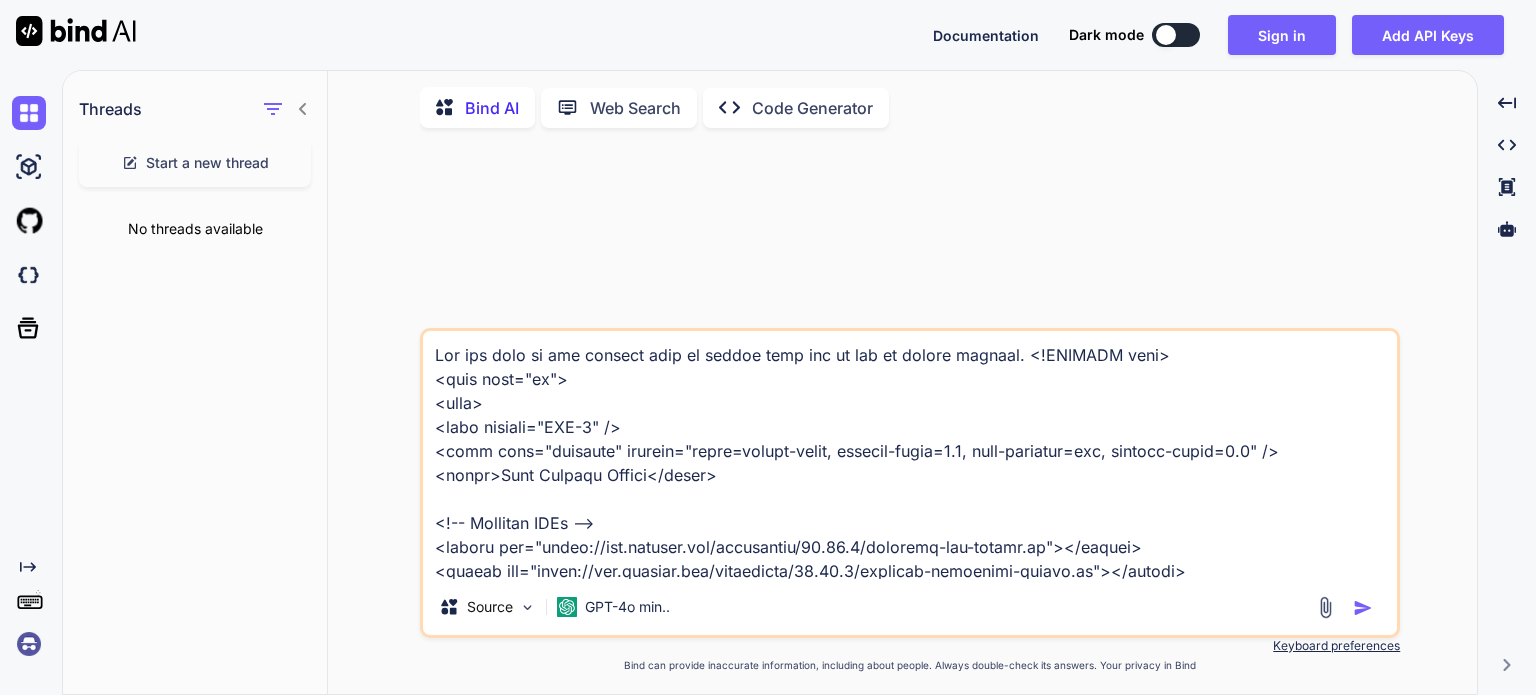 scroll, scrollTop: 23282, scrollLeft: 0, axis: vertical 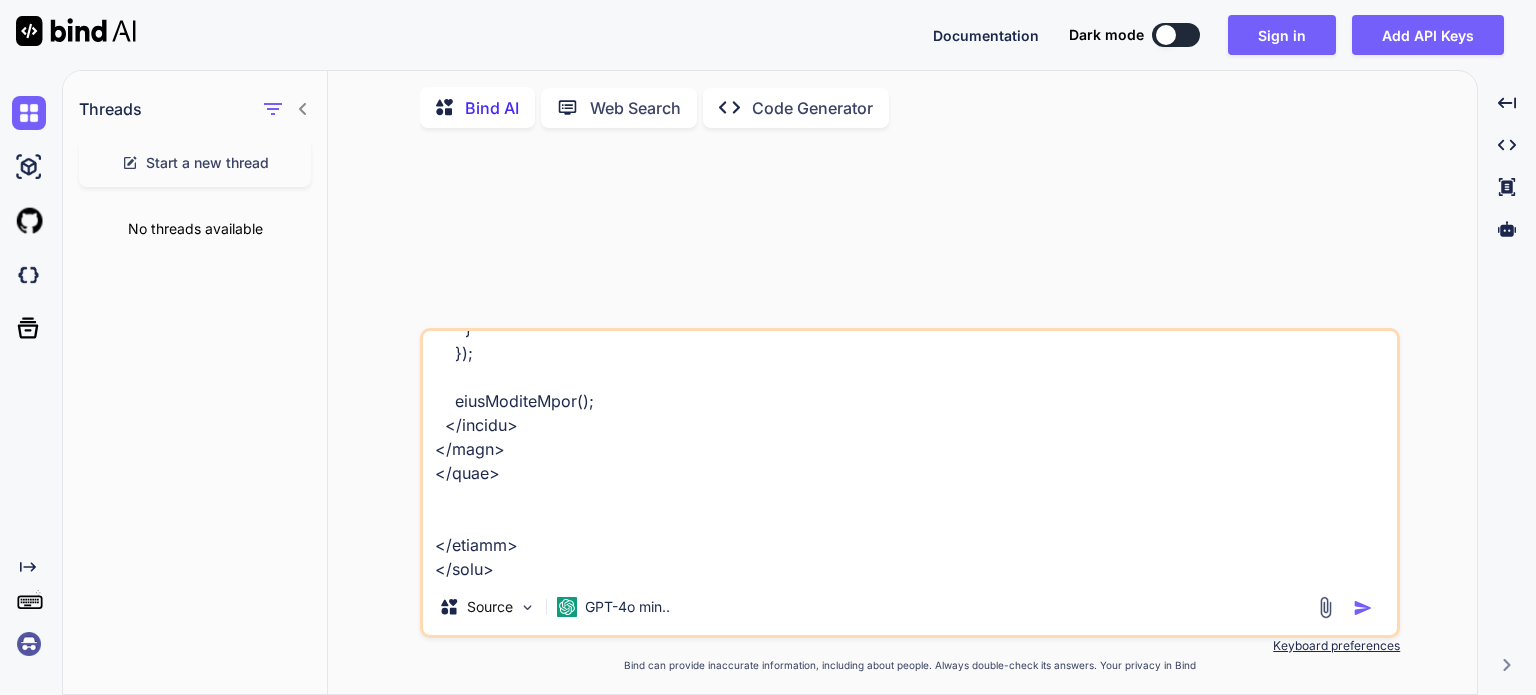type on "Fix the code so the sidebar menu is hidden when not in use in [LOCATION] [DEVICE]. <!DOCTYPE html>
<html lang="en">
<head>
<meta charset="UTF-8" />
<meta name="viewport" content="width=device-width, initial-scale=1.0, user-scalable=yes, maximum-scale=3.0" />
<title>Code Snippet Widget</title>
<!-- Firebase SDKs -->
<script src="https://www.gstatic.com/firebasejs/10.12.0/firebase-app-compat.js"></script>
<script src="https://www.gstatic.com/firebasejs/10.12.0/firebase-firestore-compat.js"></script>
<!-- CodeMirror CSS & JS -->
<link rel="stylesheet" href="https://cdnjs.cloudflare.com/ajax/libs/codemirror/5.65.13/codemirror.min.css" />
<link rel="stylesheet" href="https://cdnjs.cloudflare.com/ajax/libs/codemirror/5.65.13/theme/eclipse.min.css" /><script src="https://cdnjs.cloudflare.com/ajax/libs/codemirror/5.65.13/codemirror.min.js"></script>
<!-- CodeMirror modes -->
<script src="https://cdnjs.cloudflare.com/ajax/libs/codemirror/5.65.13/mode/sql/sql.min.js"></script>
<script src="https://cdnjs.cloudflare.com/ajax/libs/codemirror/5.65.13/mode/javascript/javascript.min.js"></script>
<sc..."" 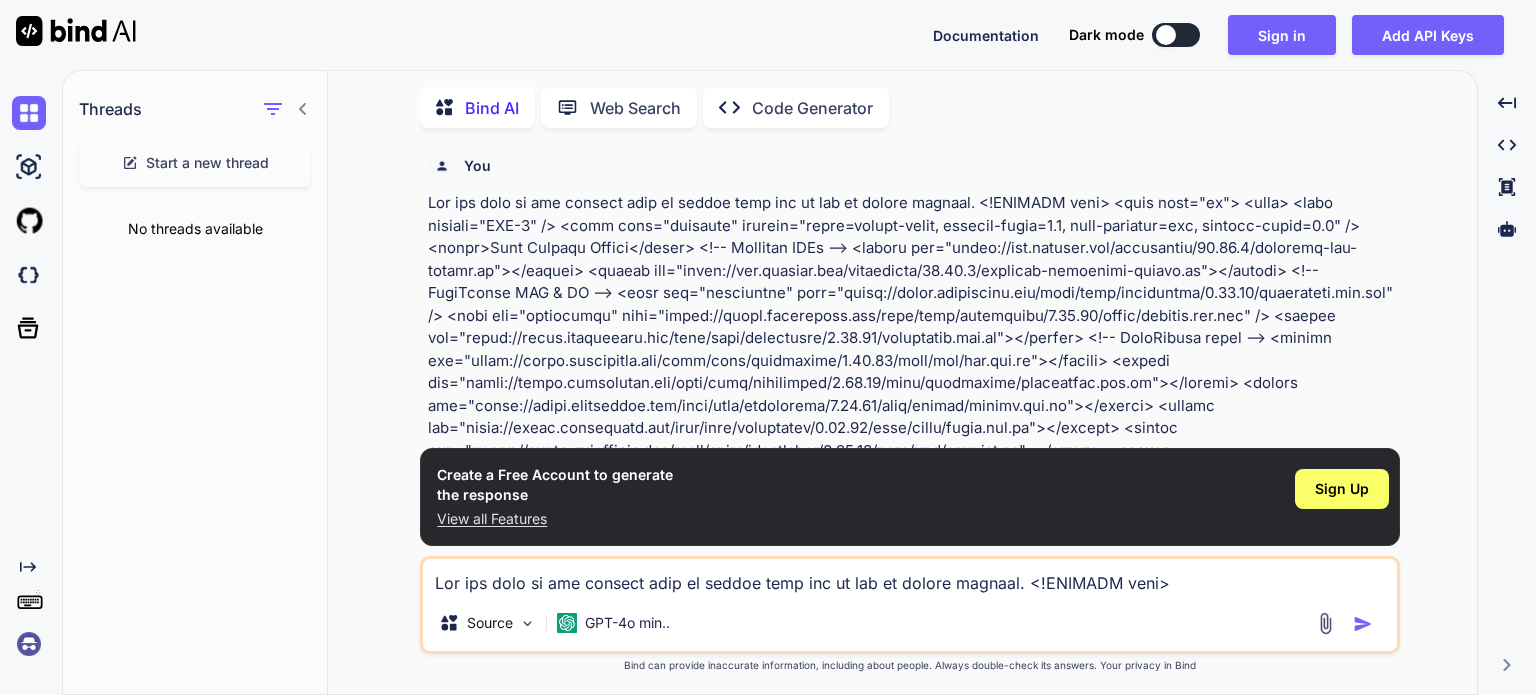 scroll, scrollTop: 7, scrollLeft: 0, axis: vertical 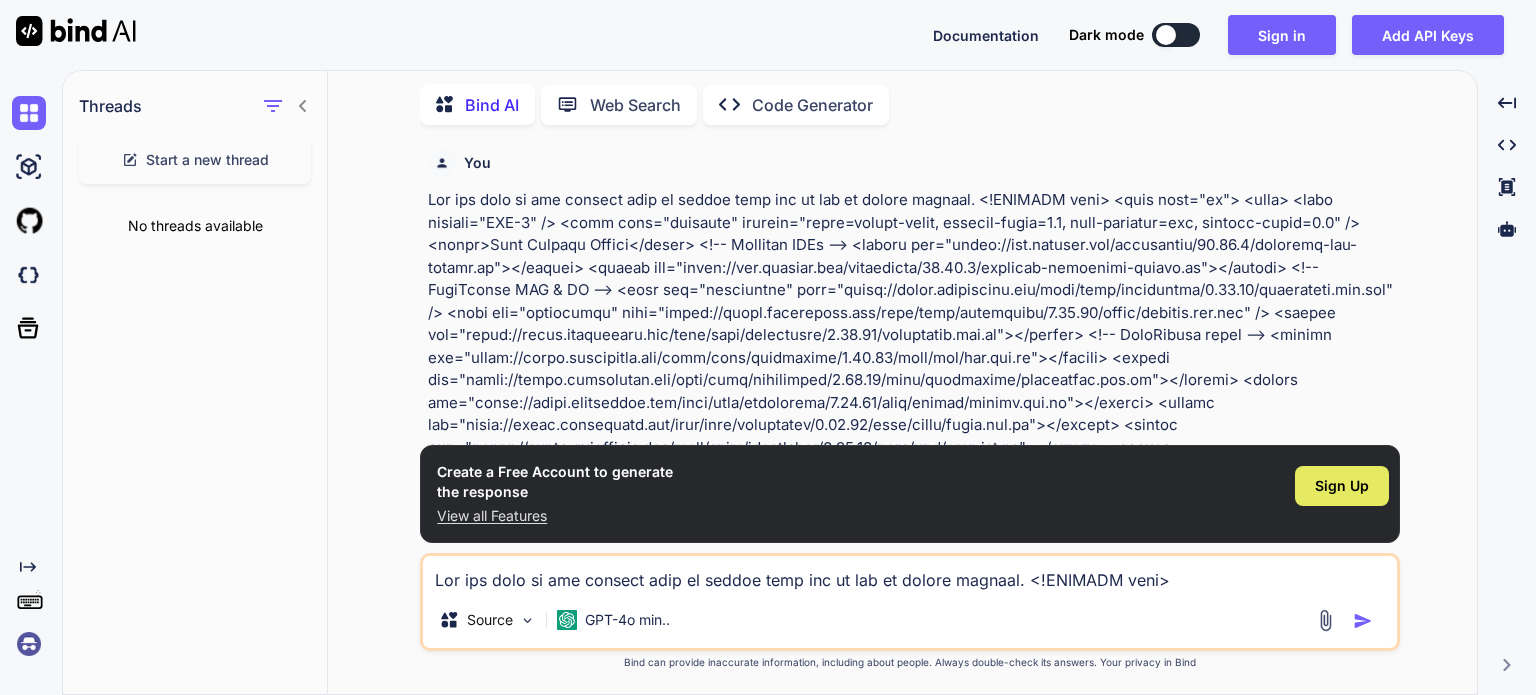 click on "Sign Up" at bounding box center [1342, 486] 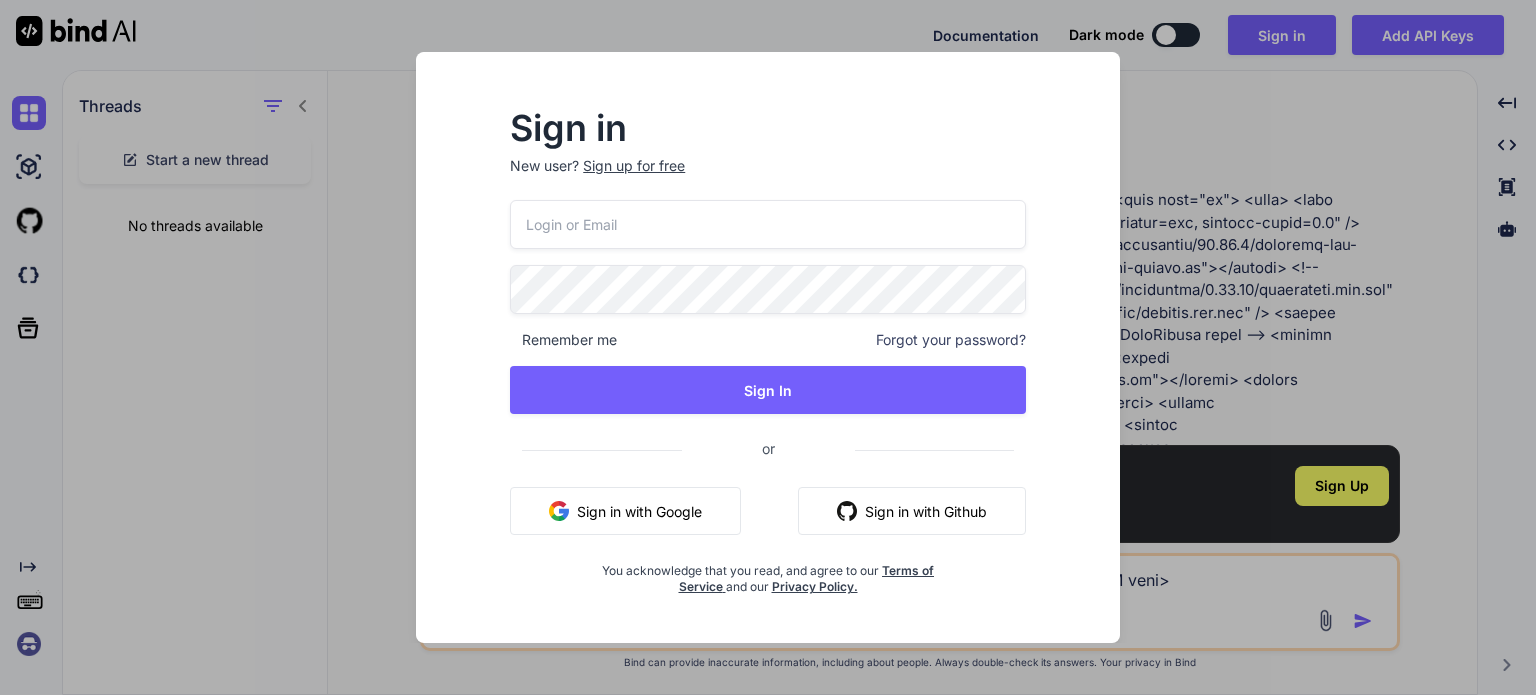 click on "Sign in with Google" at bounding box center (625, 511) 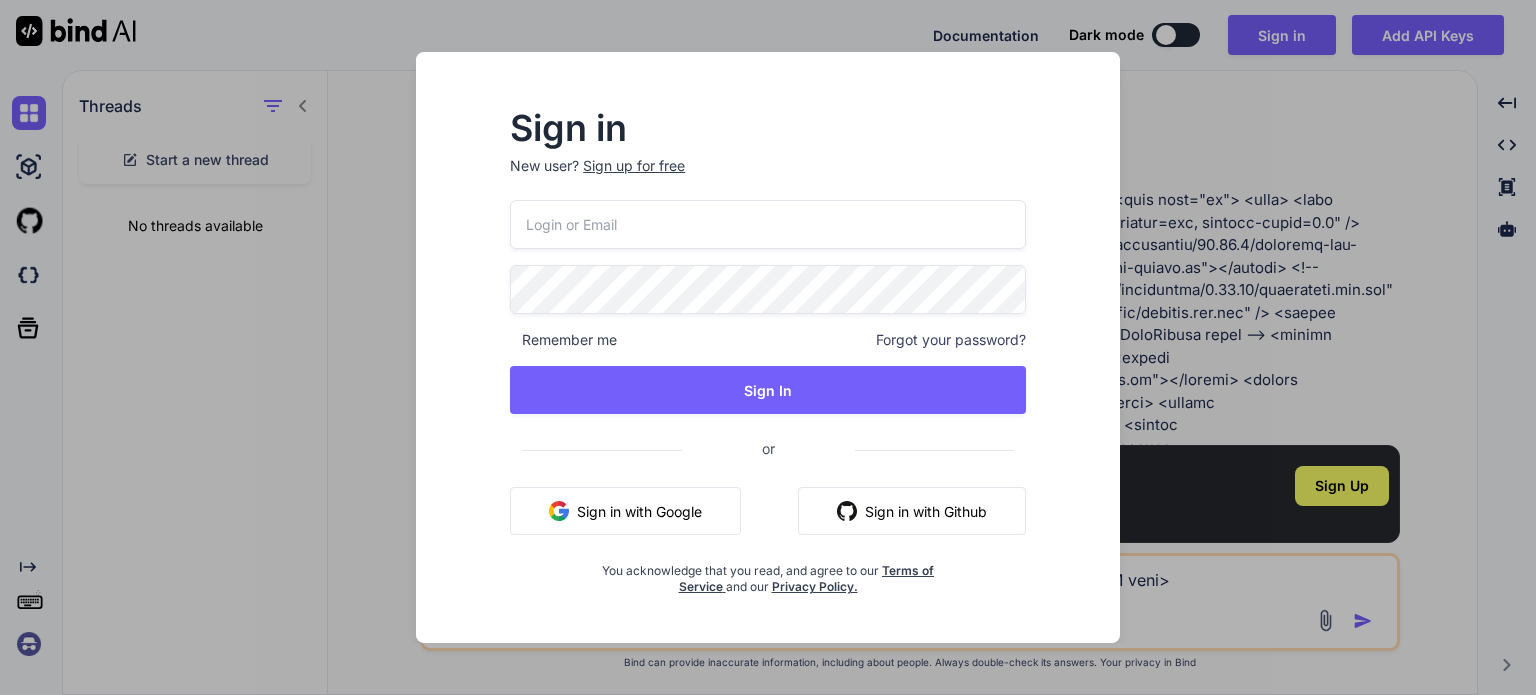 click on "Sign in New user?   Sign up for free Remember me Forgot your password? Sign In   or Sign in with Google Sign in with Github You acknowledge that you read, and agree to our   Terms of Service     and our   Privacy Policy." at bounding box center (768, 347) 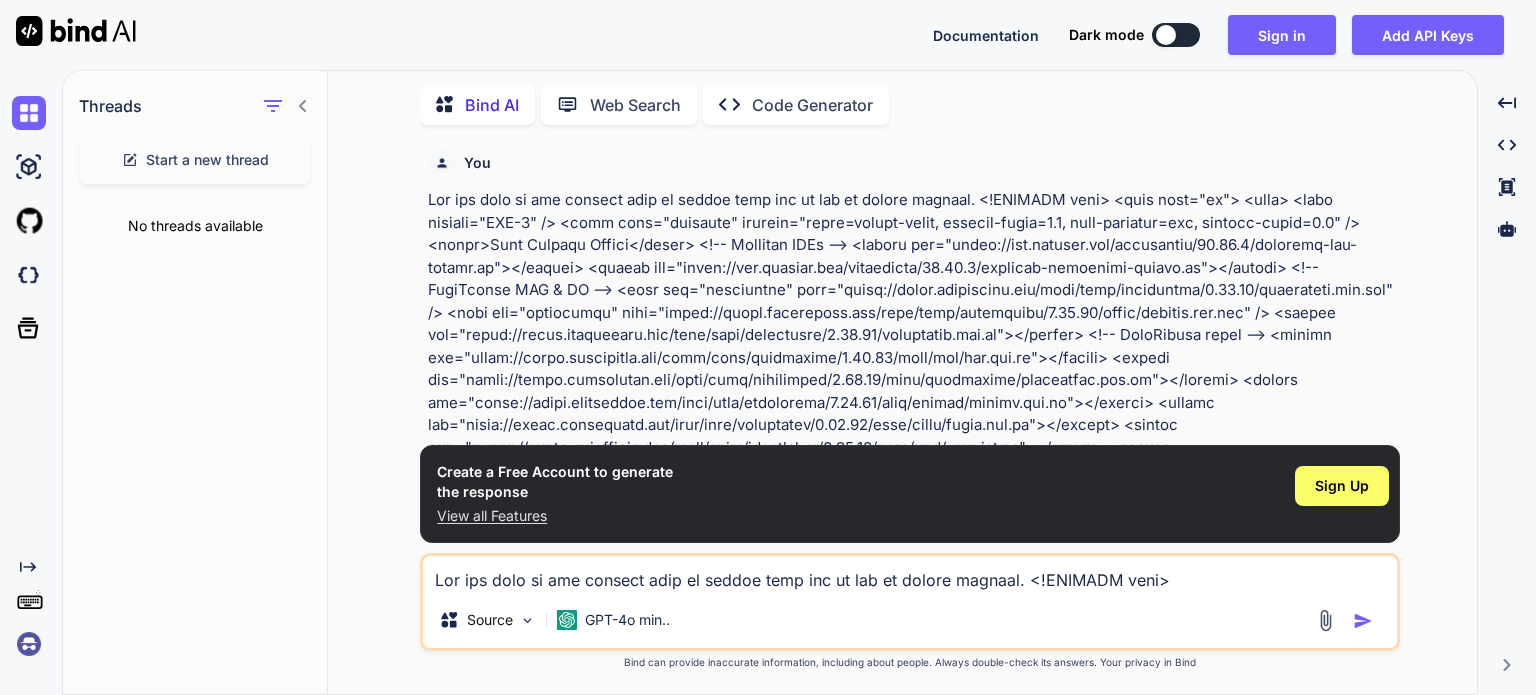 click at bounding box center (912, 2506) 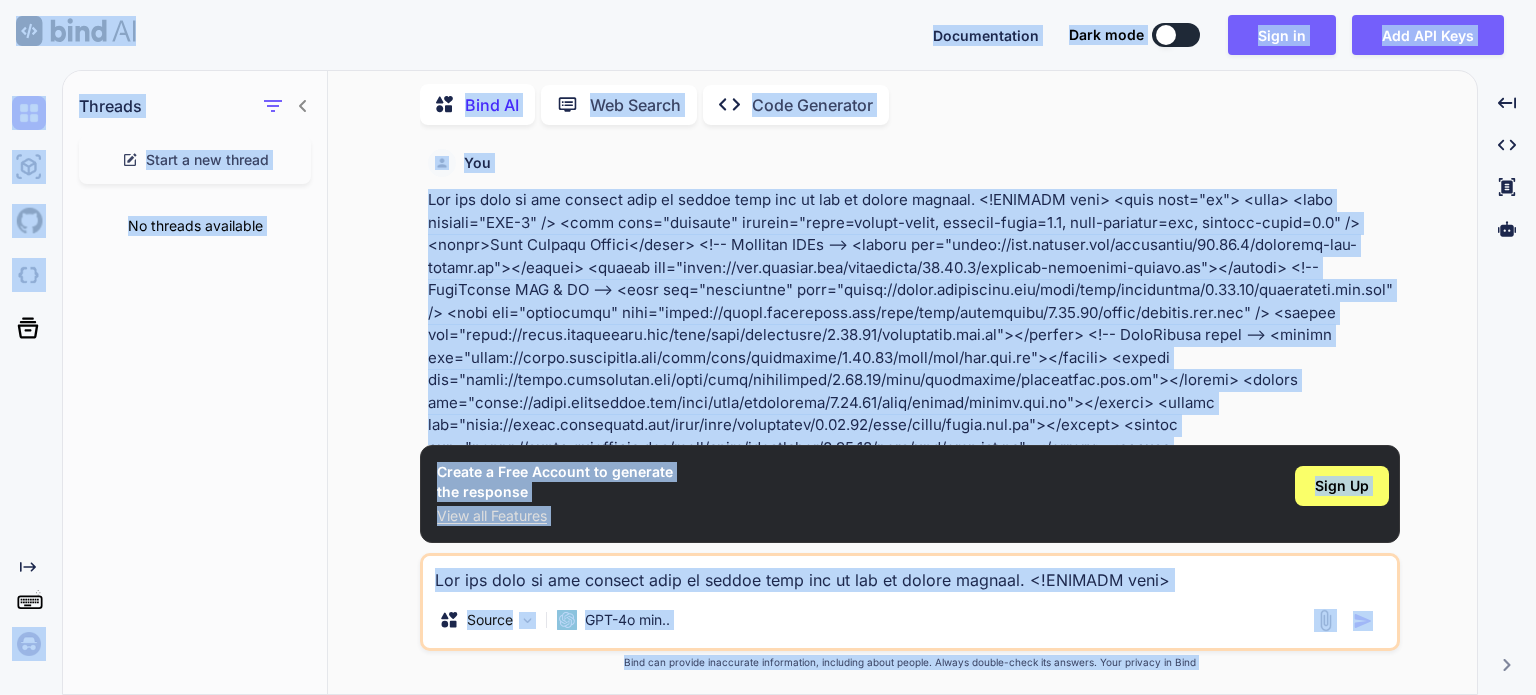 click at bounding box center (912, 2506) 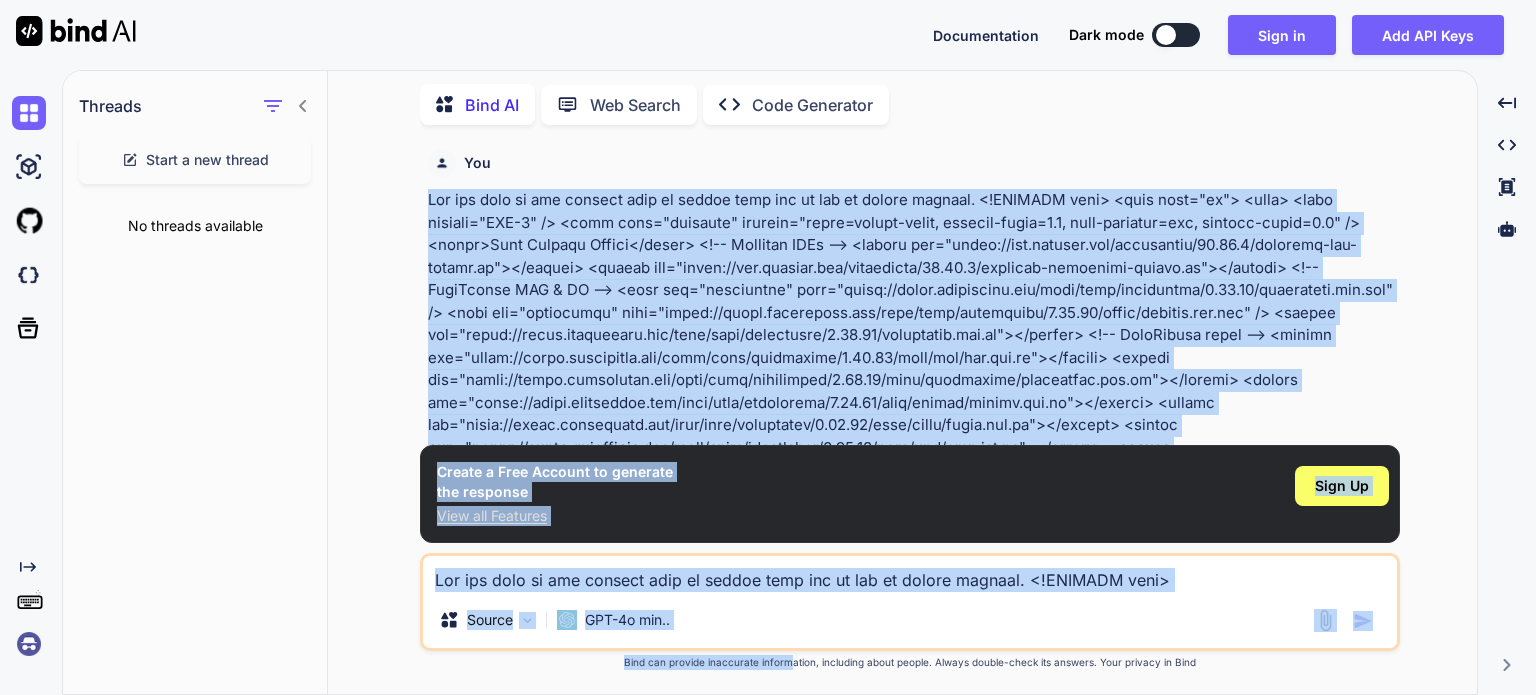 scroll, scrollTop: 4383, scrollLeft: 0, axis: vertical 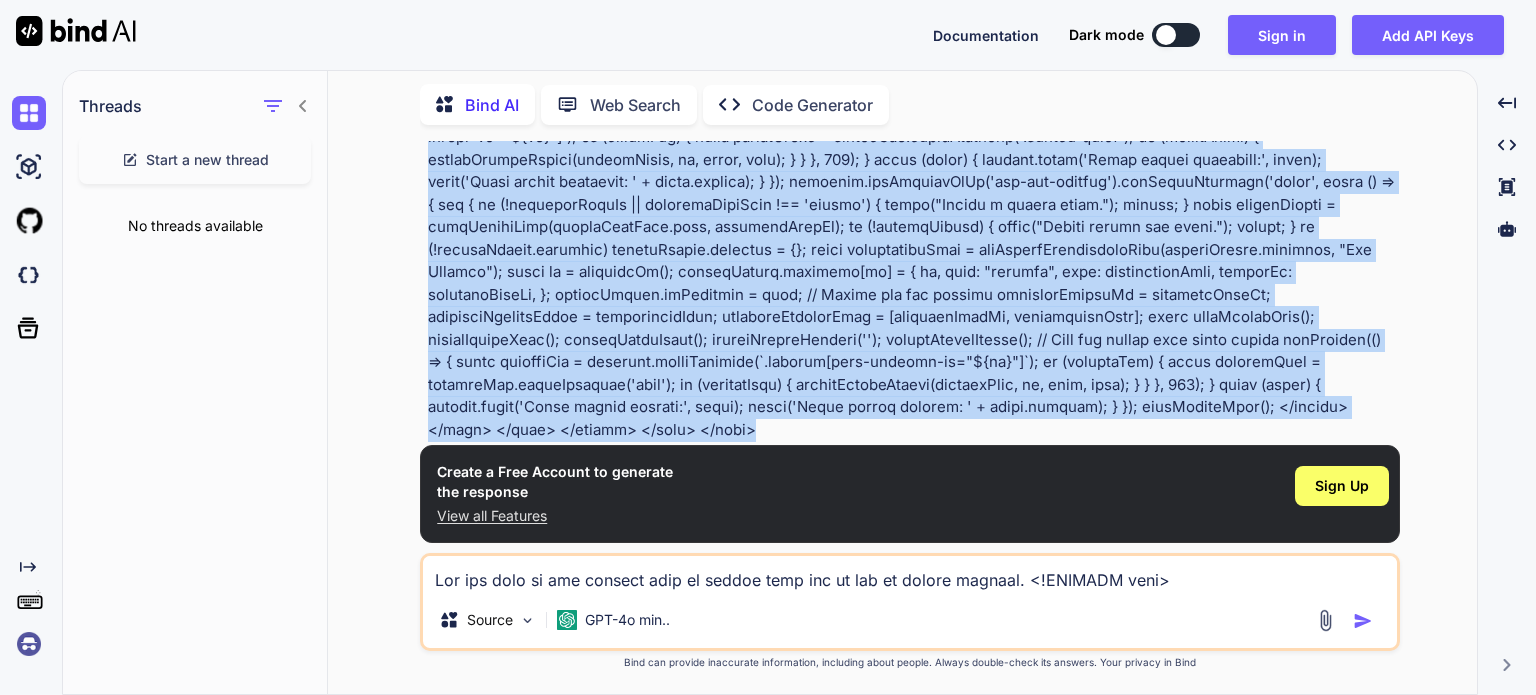 drag, startPoint x: 427, startPoint y: 200, endPoint x: 1019, endPoint y: 303, distance: 600.8935 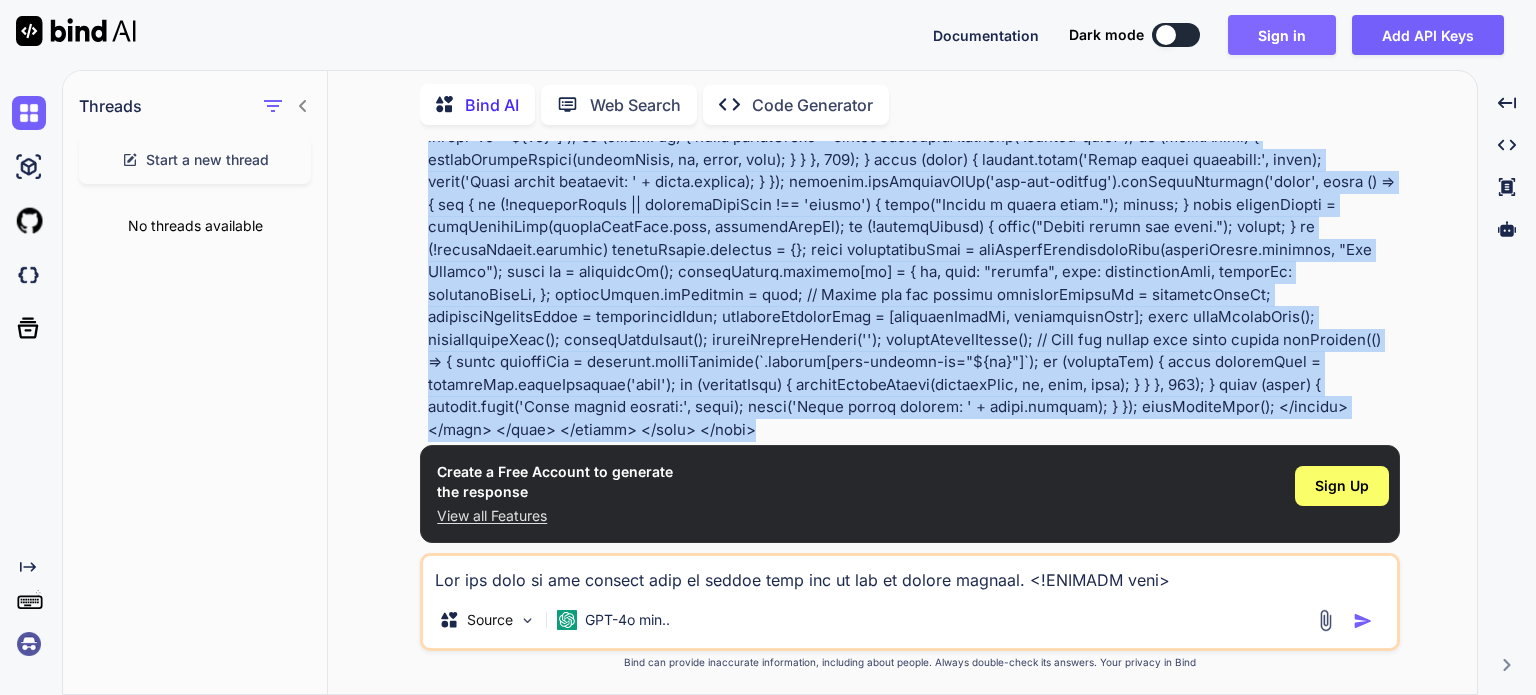 click on "Sign in" at bounding box center (1282, 35) 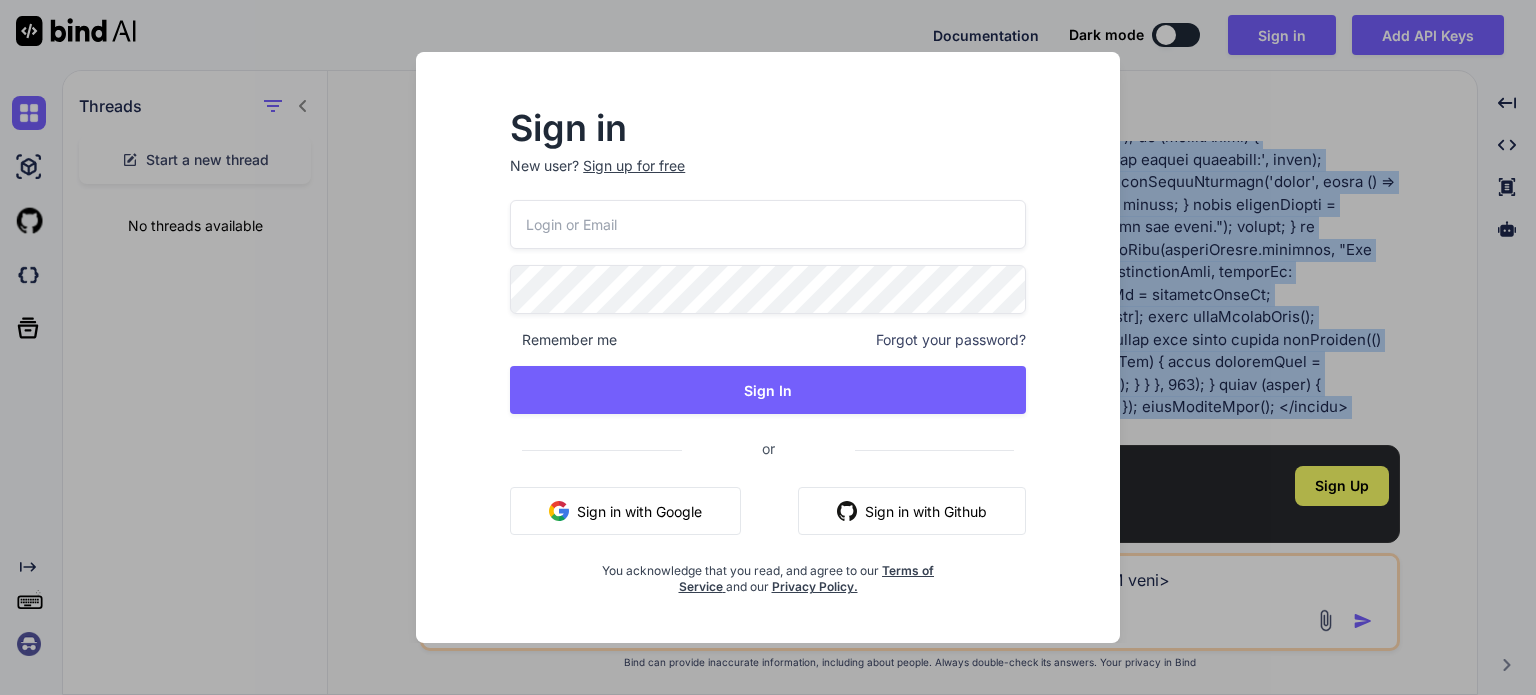 click on "Sign in with Google" at bounding box center [625, 511] 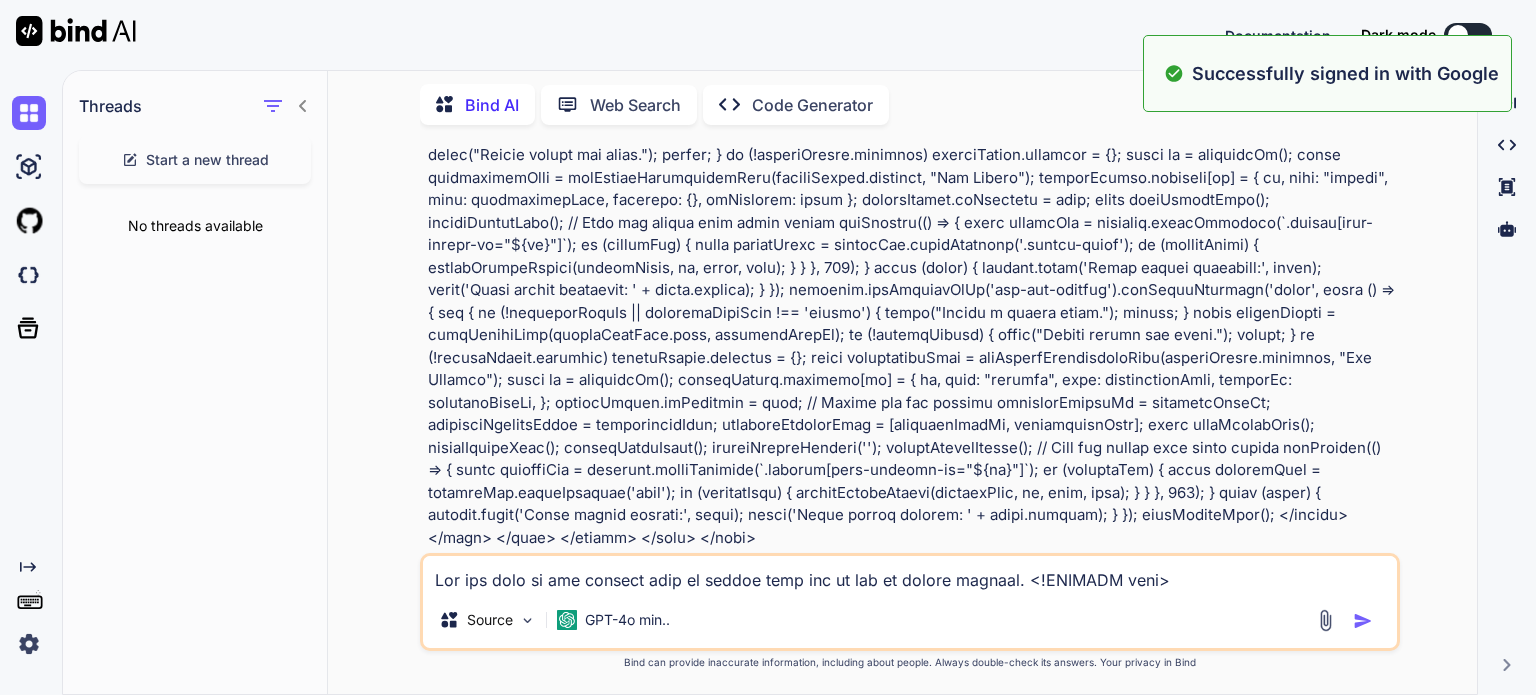 scroll, scrollTop: 0, scrollLeft: 0, axis: both 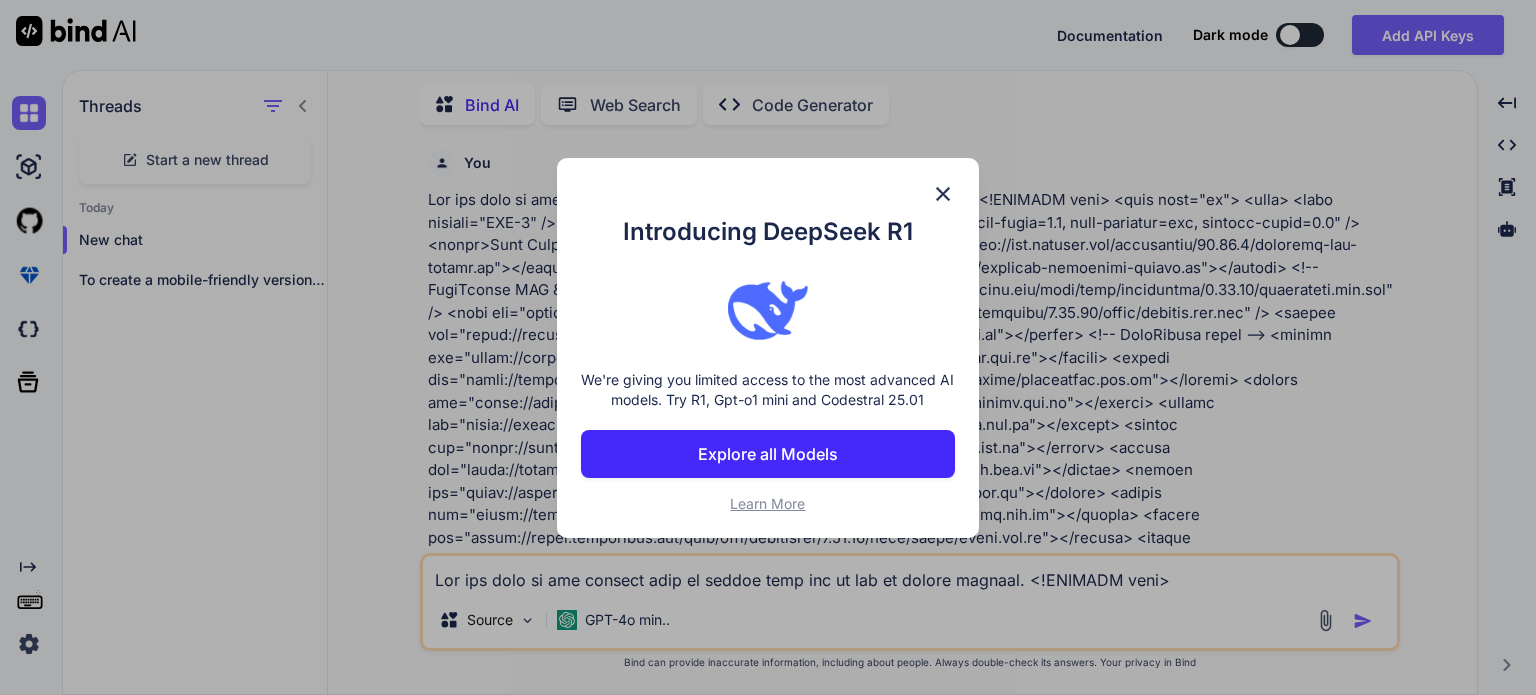 click at bounding box center [943, 194] 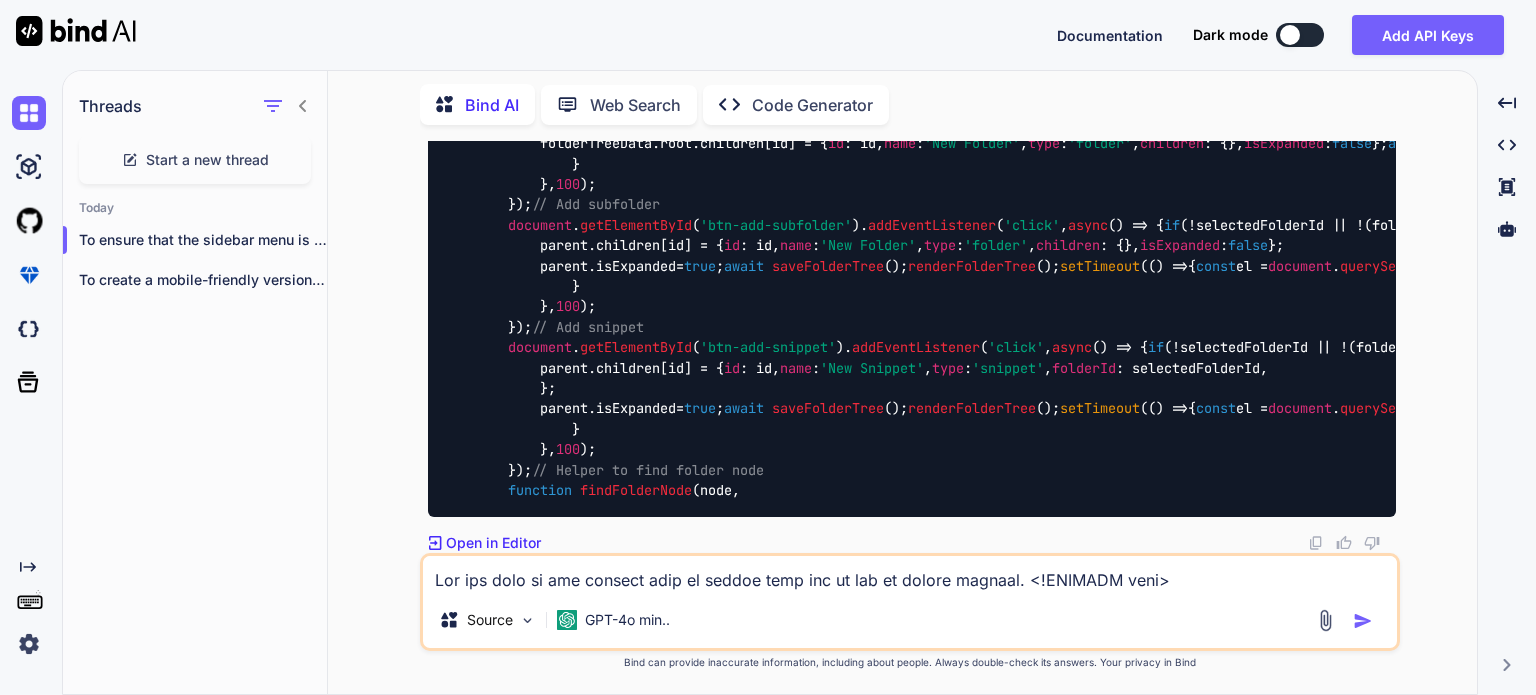 scroll, scrollTop: 12852, scrollLeft: 0, axis: vertical 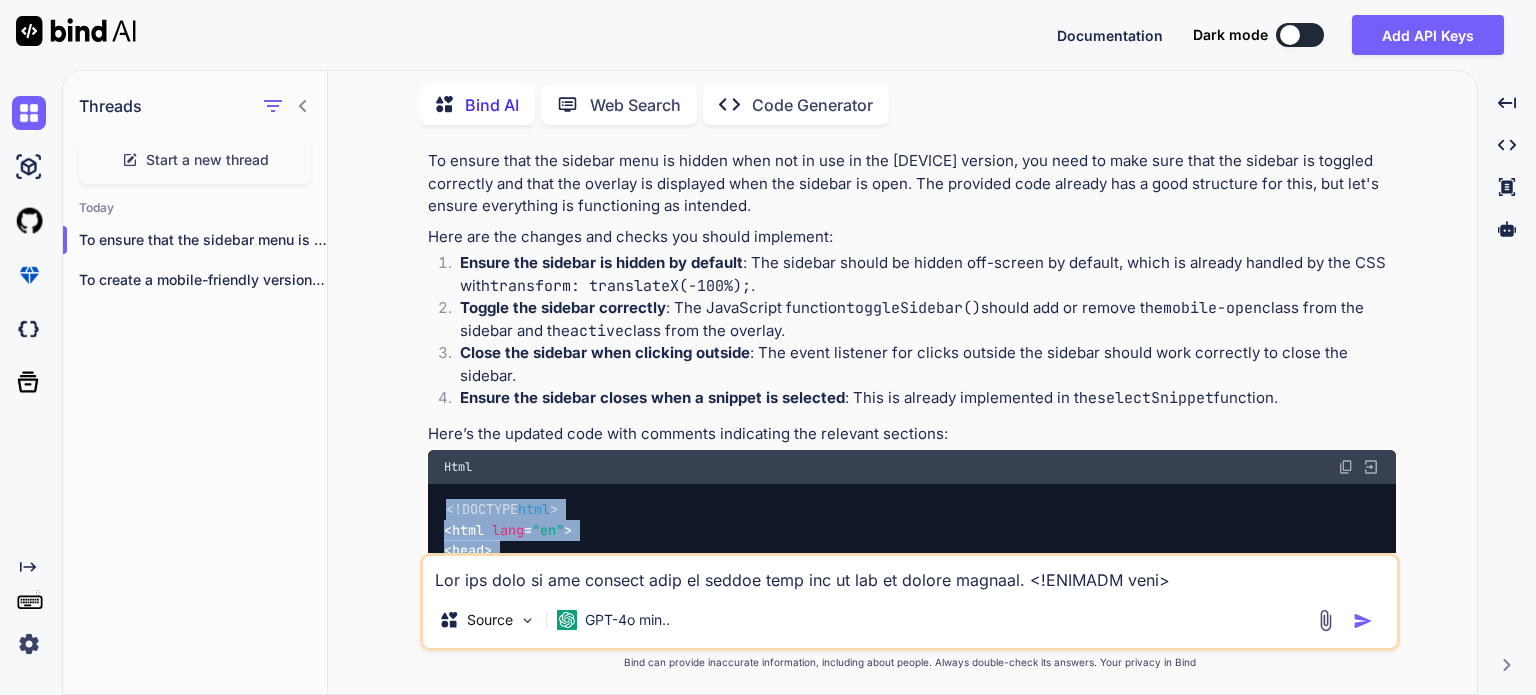 drag, startPoint x: 766, startPoint y: 491, endPoint x: 436, endPoint y: 349, distance: 359.2548 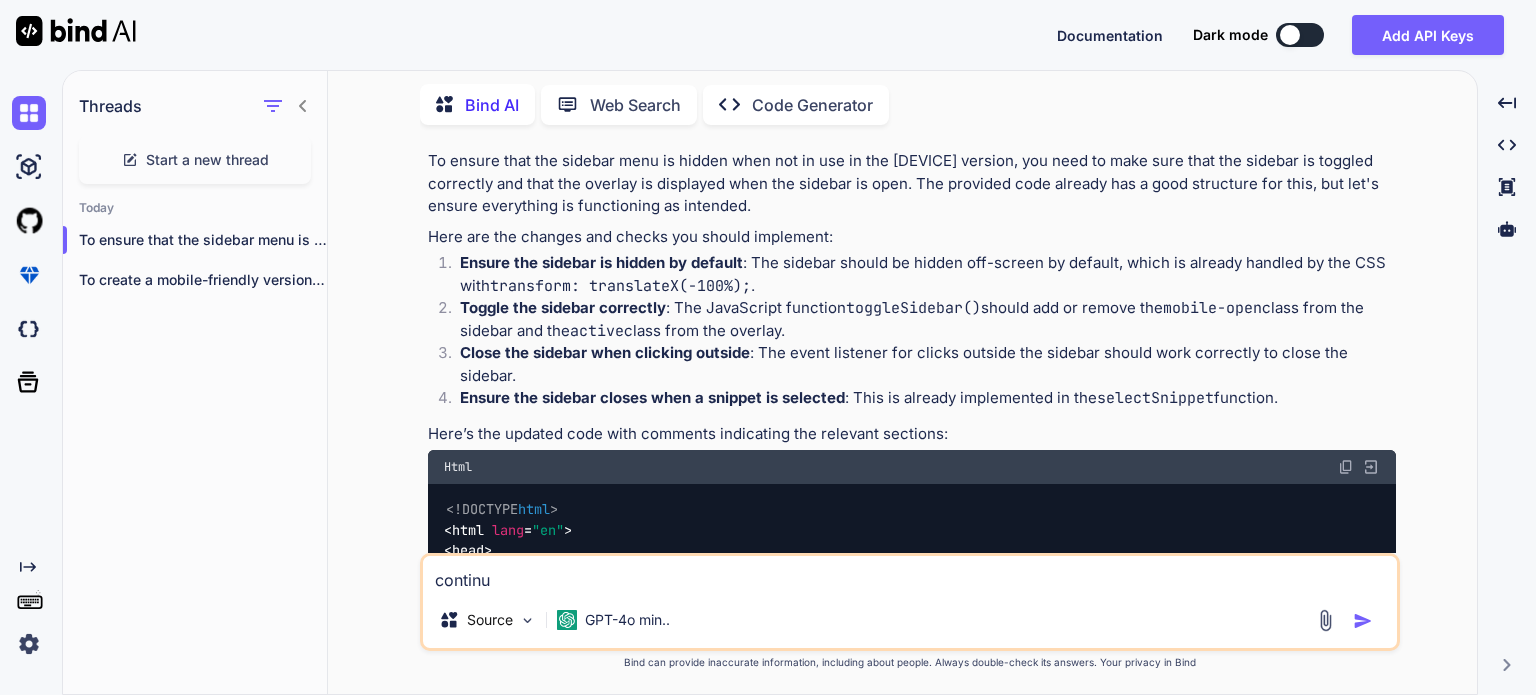 type on "continue" 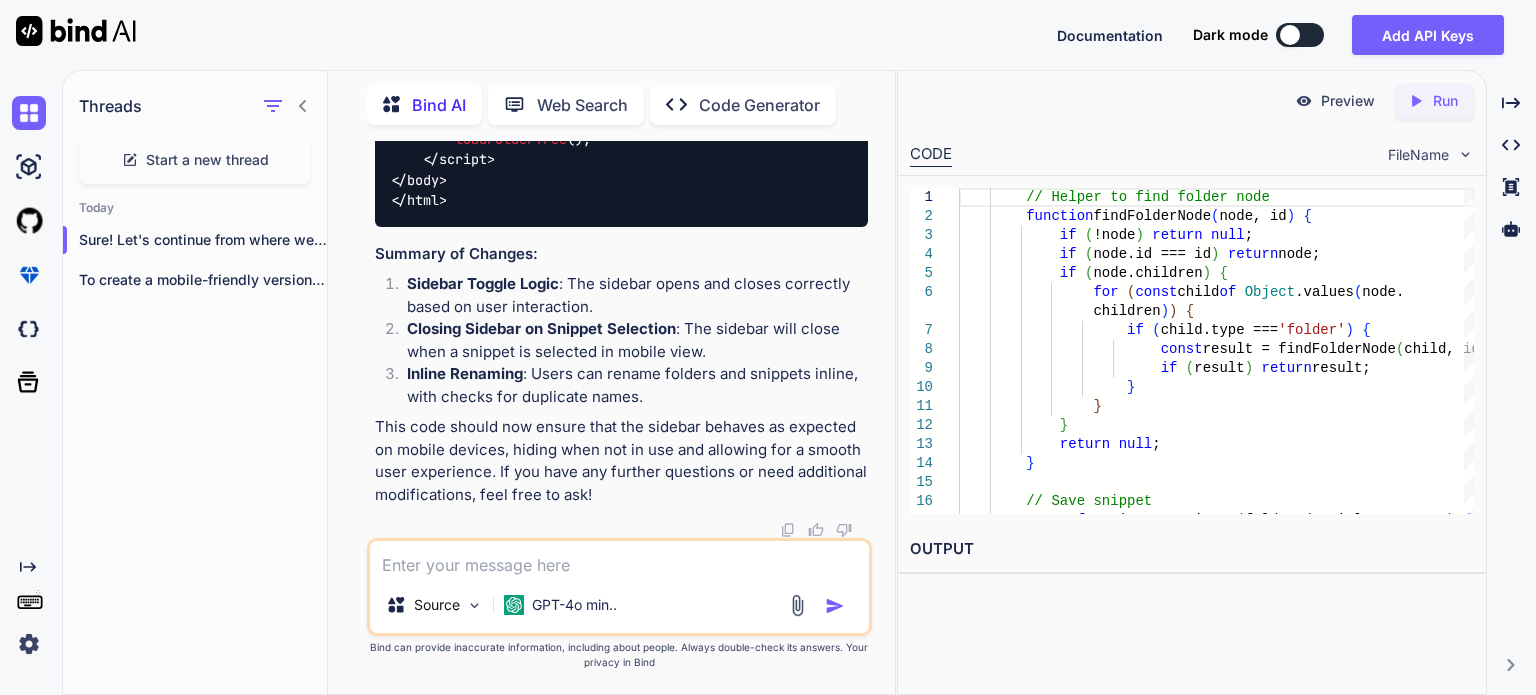scroll, scrollTop: 22704, scrollLeft: 0, axis: vertical 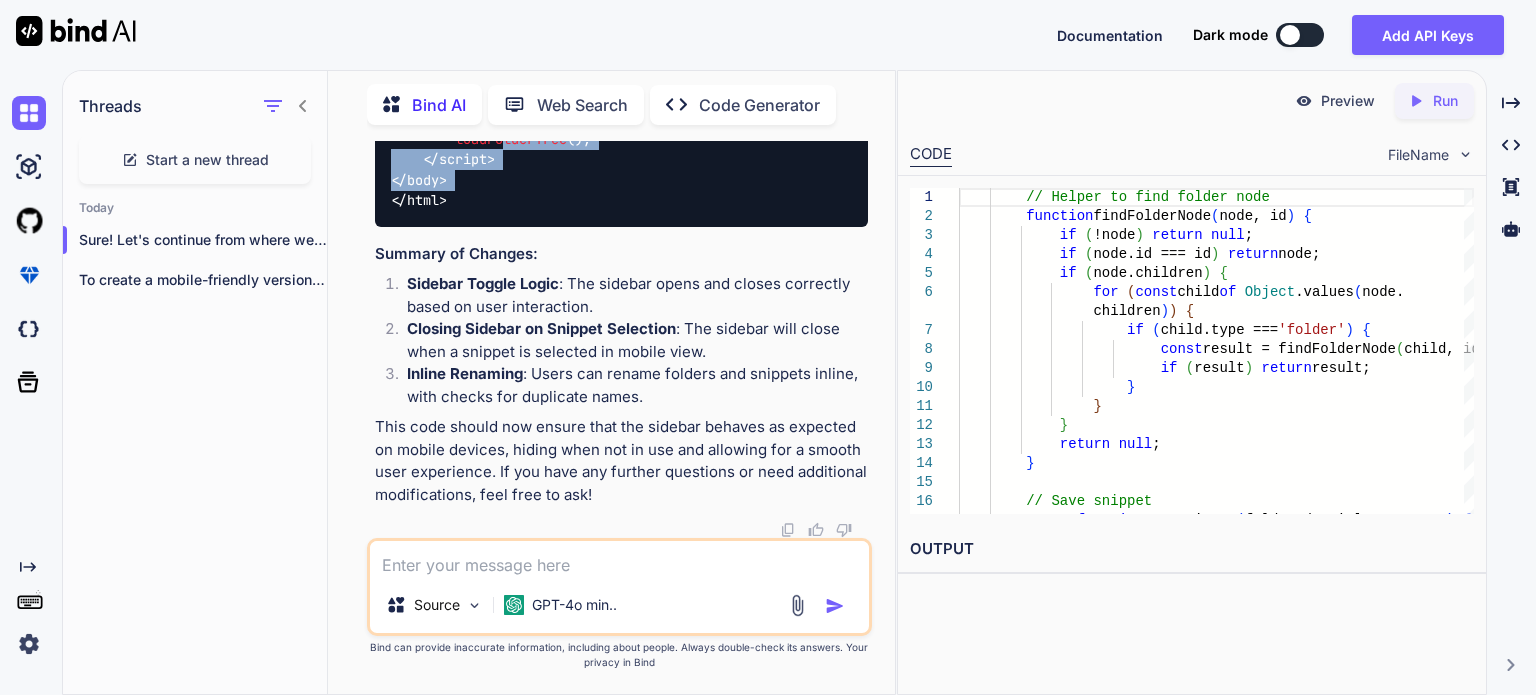 drag, startPoint x: 384, startPoint y: 460, endPoint x: 480, endPoint y: 466, distance: 96.18732 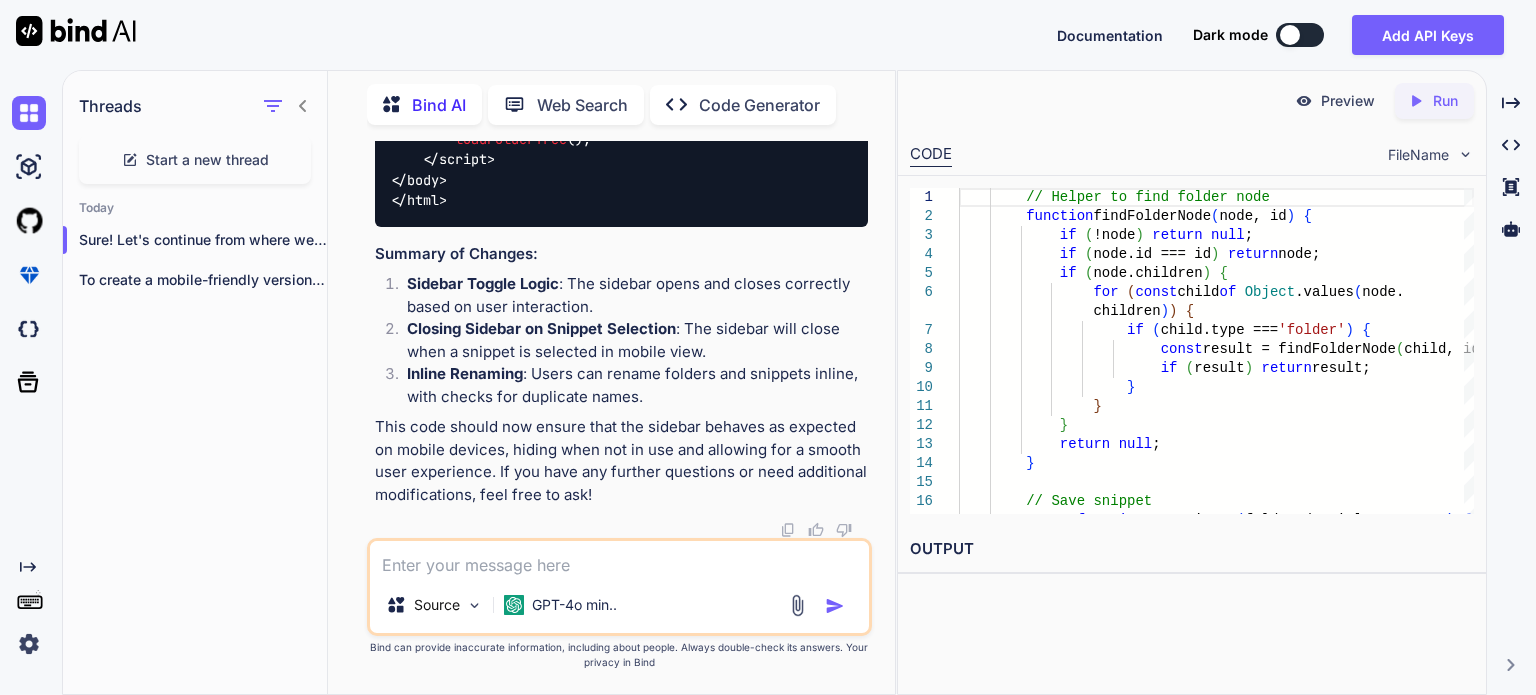 click on "// Helper to find folder node
function   findFolderNode ( node, id ) {
if  (!node)  return   null ;
if  (node. id  === id)  return  node;
if  (node. children ) {
for  ( const  child  of   Object . values (node. children )) {
if  (child. type  ===  'folder' ) {
const  result =  findFolderNode (child, id);
if  (result)  return  result;
}
}
}
return   null ;
}
// Save snippet
async   function   saveSnippet ( folderId, title, content ) {
const  folder =  findFolderNode (folderTreeData. root , folderId);
if  (!folder)  return ;
// Check for existing snippet with same name
for  ( const  child  of   Object . values (folder. children )) {
if  (child. type  ===  'snippet'  && child. name await  db. collection ( ). doc" at bounding box center (621, -717) 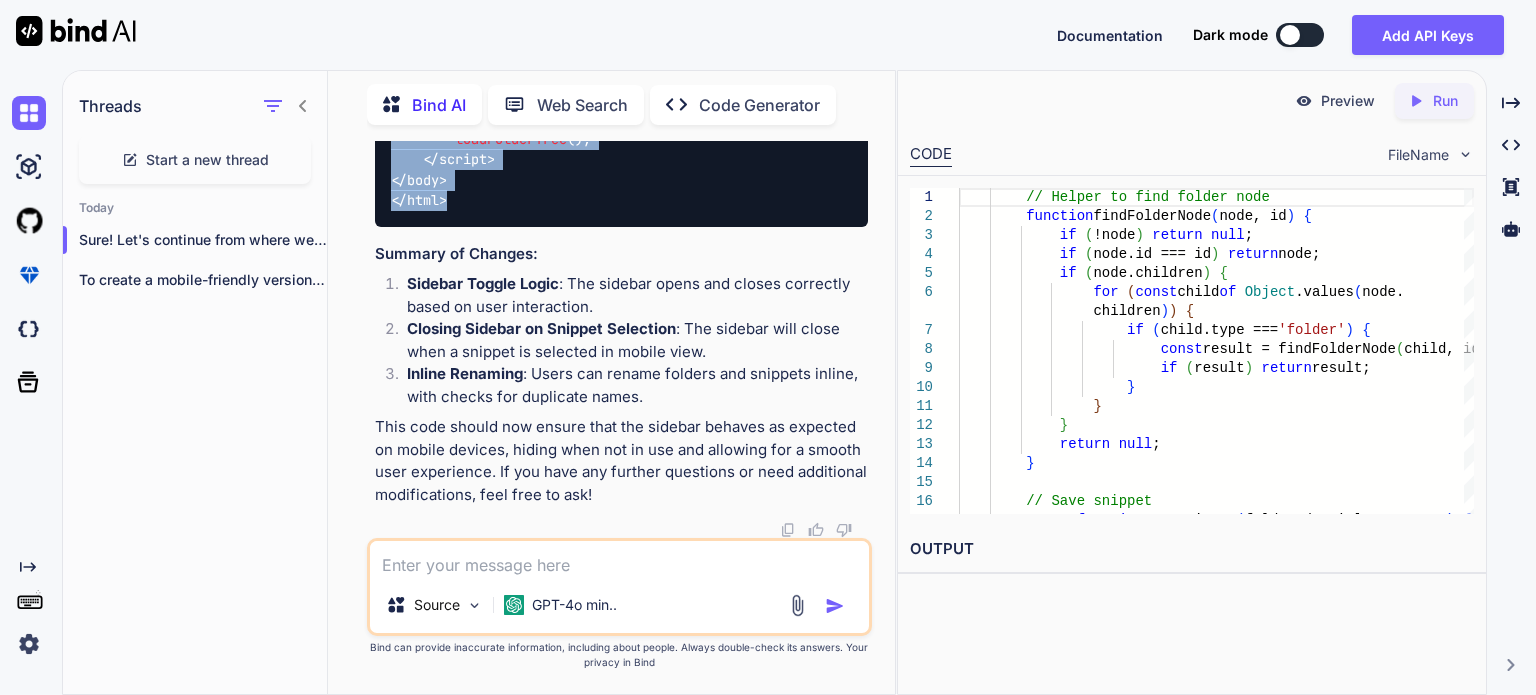 scroll, scrollTop: 18332, scrollLeft: 0, axis: vertical 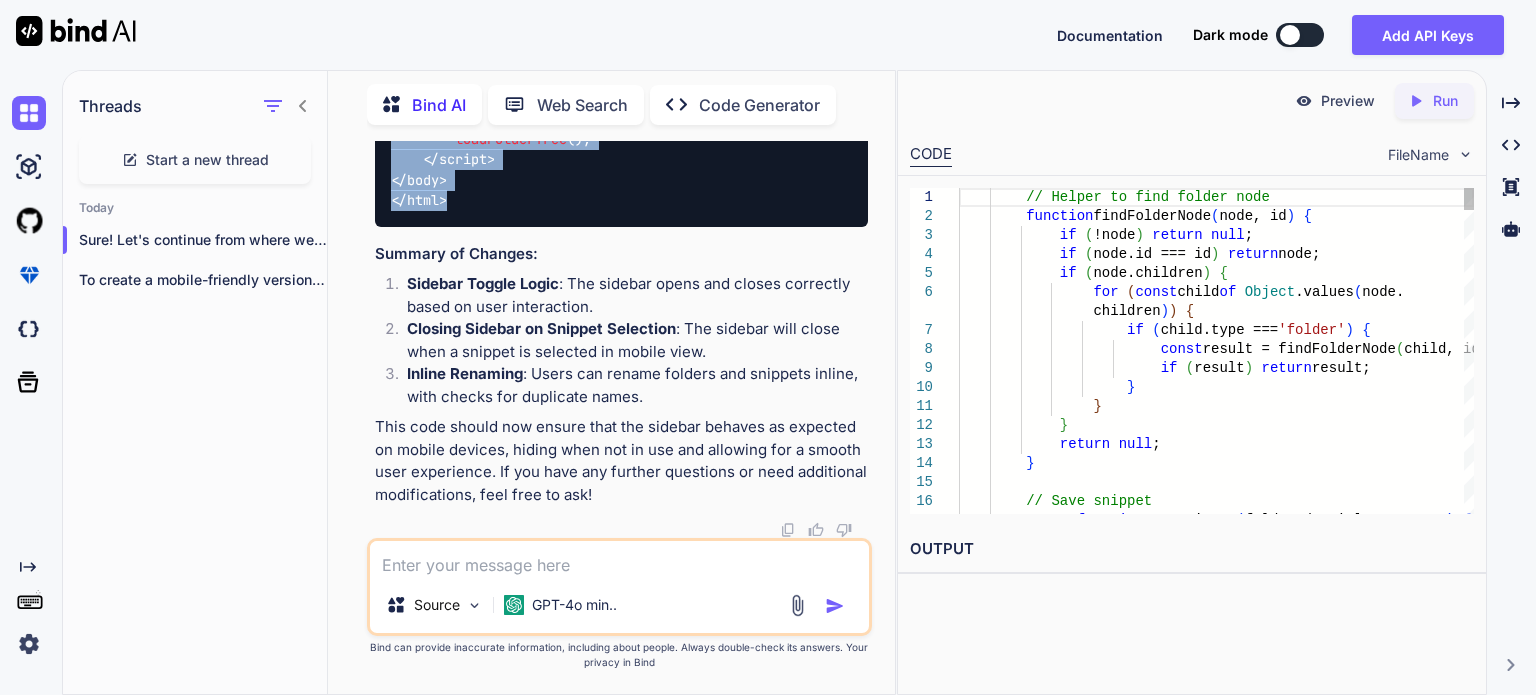 drag, startPoint x: 1385, startPoint y: 415, endPoint x: 1337, endPoint y: 183, distance: 236.91348 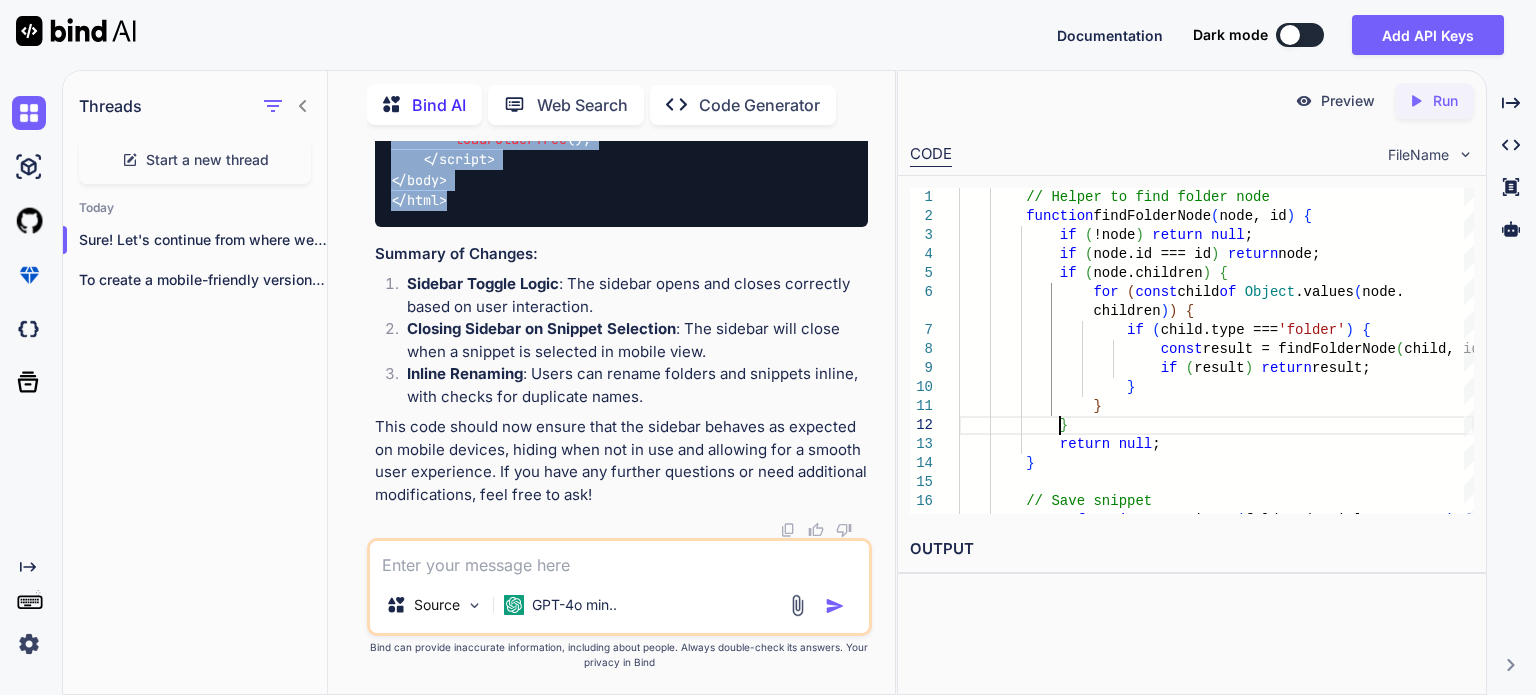 scroll, scrollTop: 0, scrollLeft: 0, axis: both 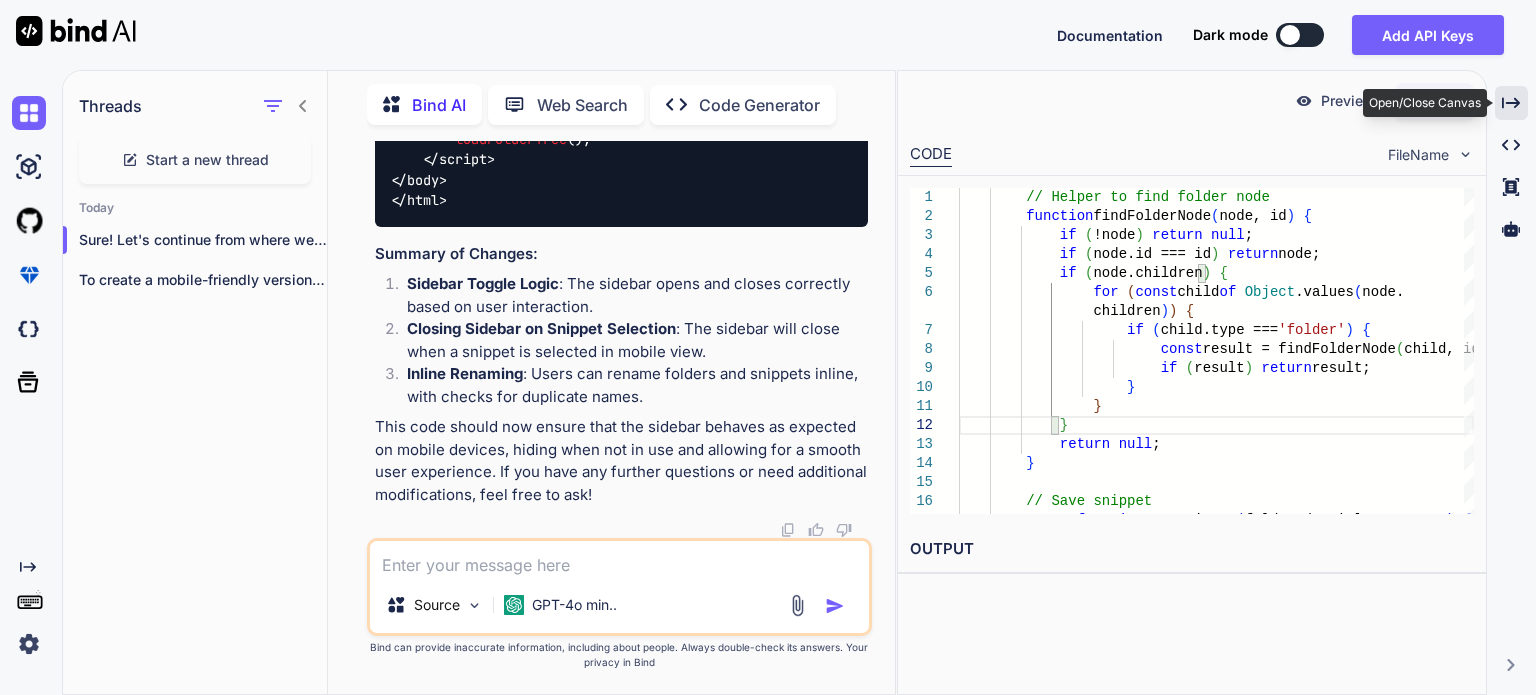 click 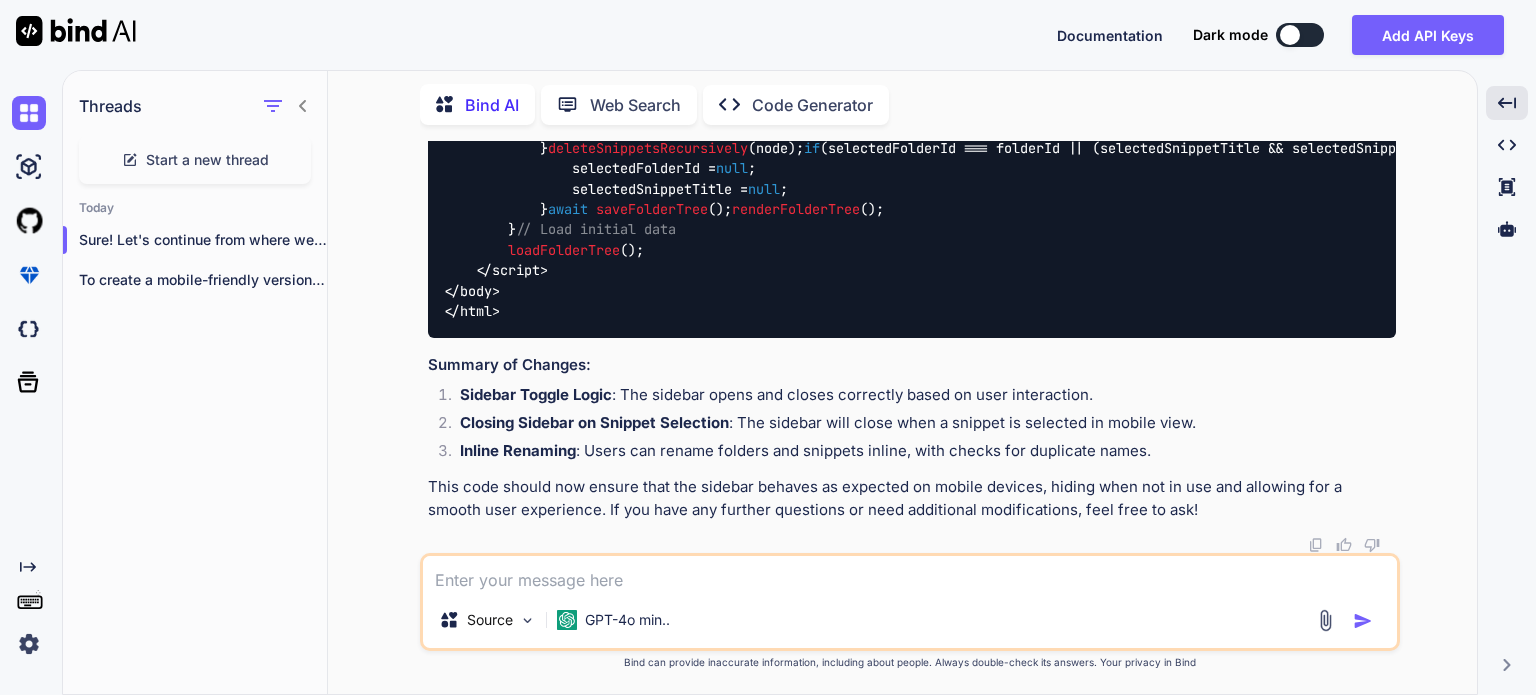 scroll, scrollTop: 17731, scrollLeft: 0, axis: vertical 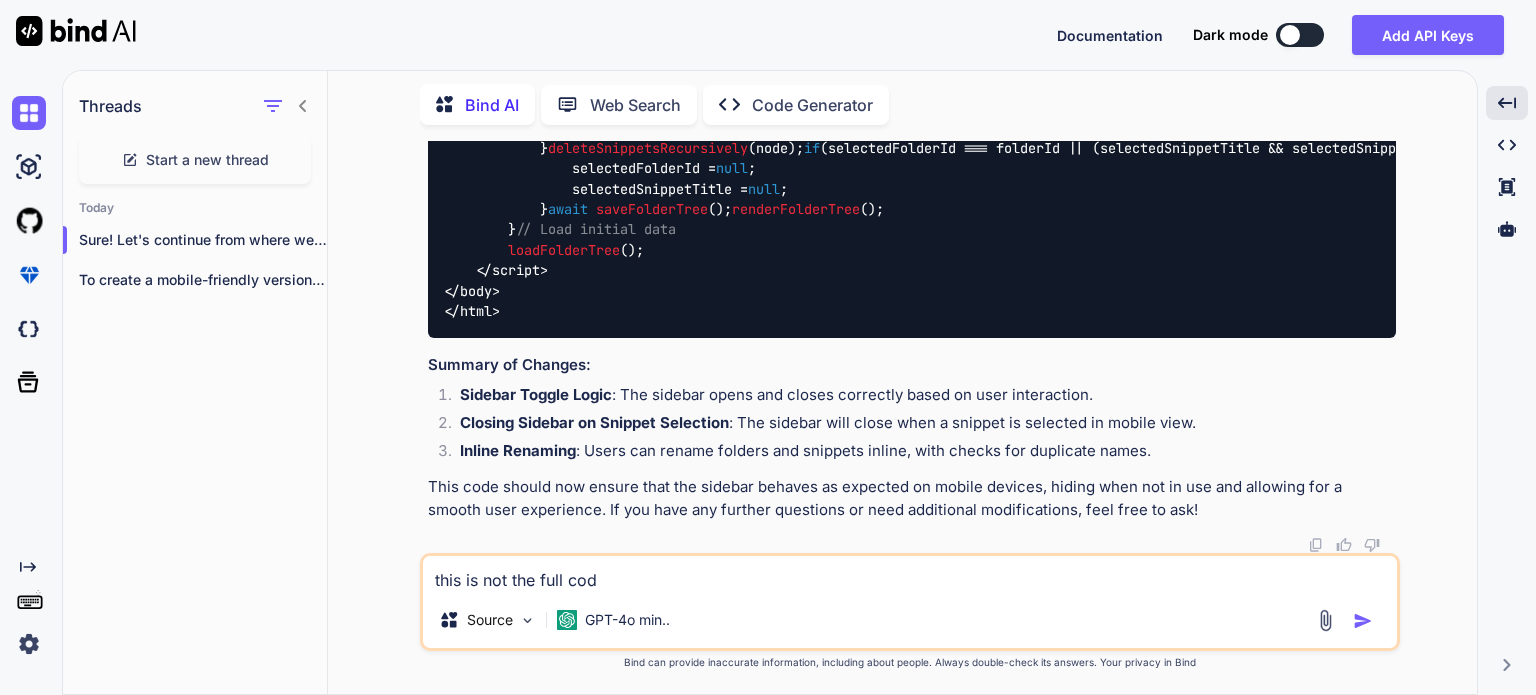 type on "this is not the full code" 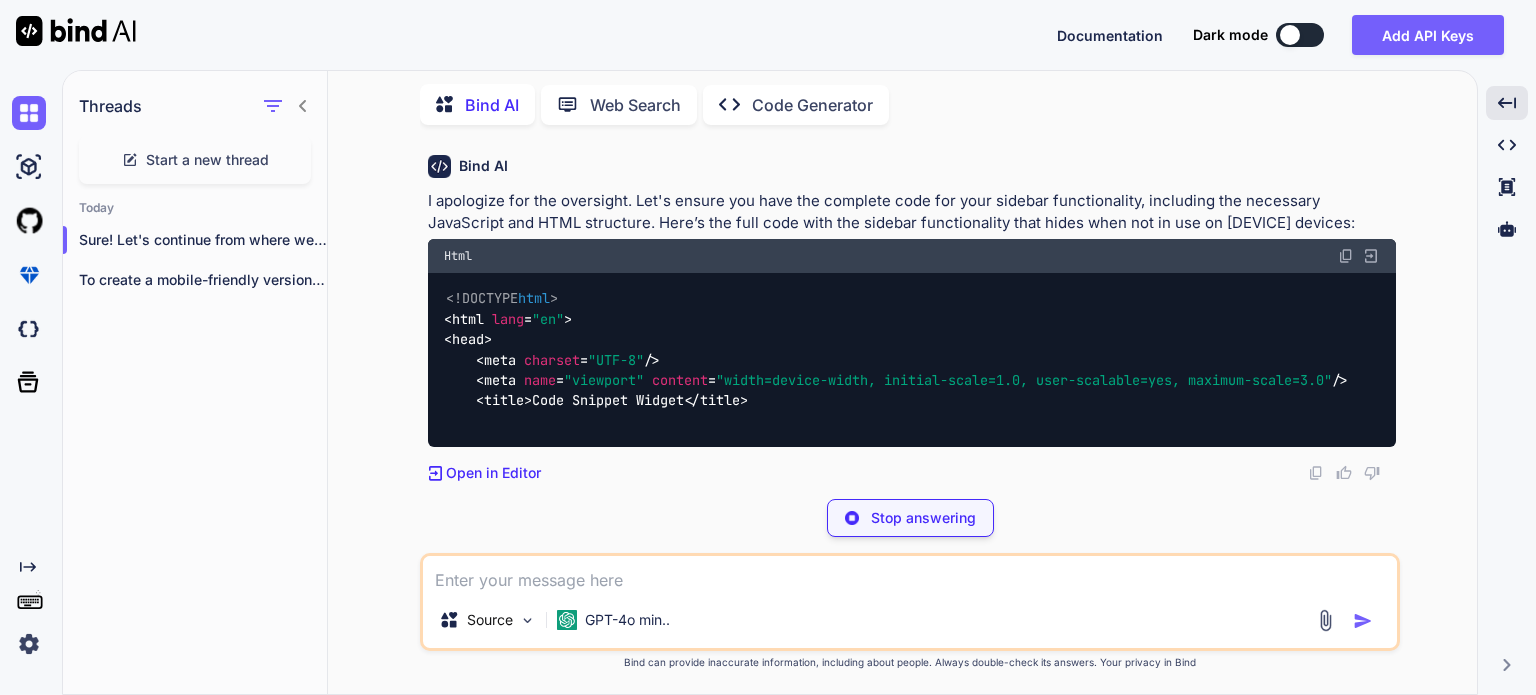 scroll, scrollTop: 18143, scrollLeft: 0, axis: vertical 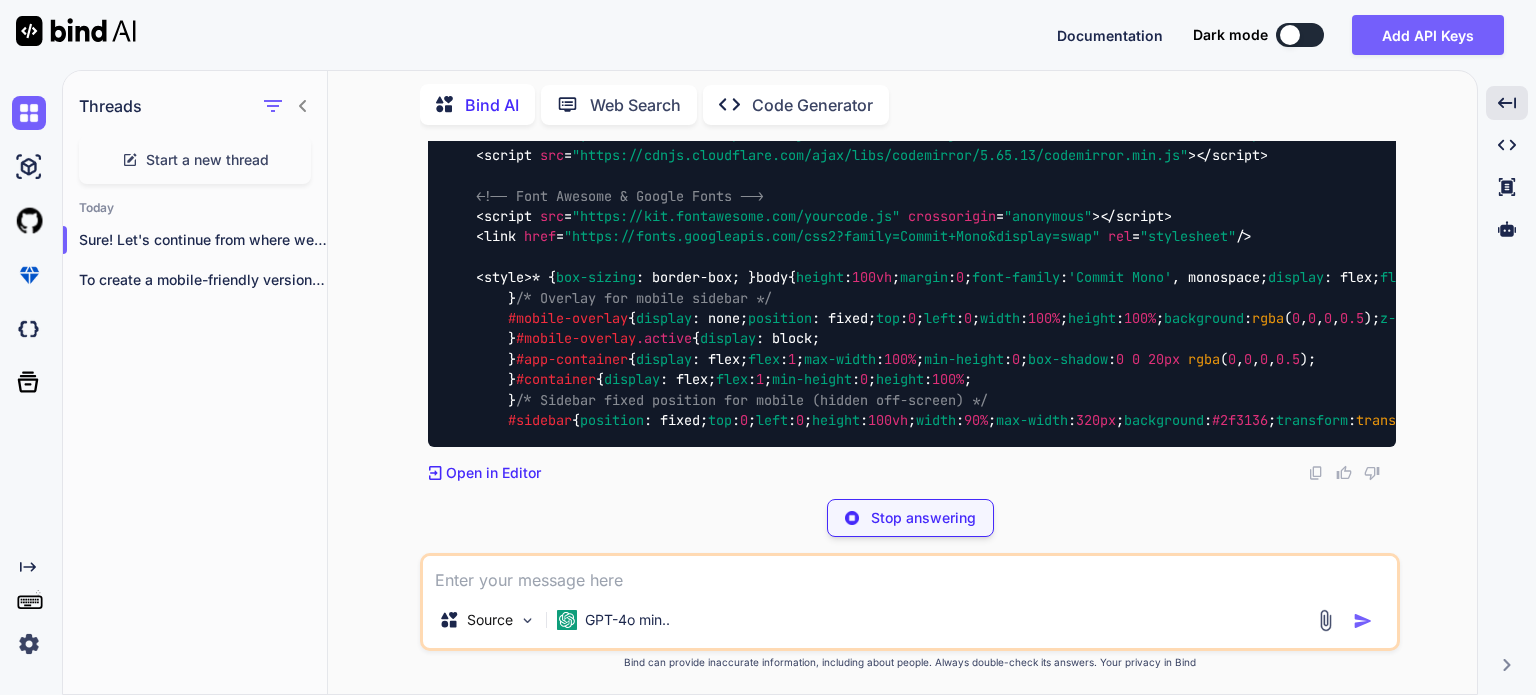click on "Stop answering" at bounding box center [923, 518] 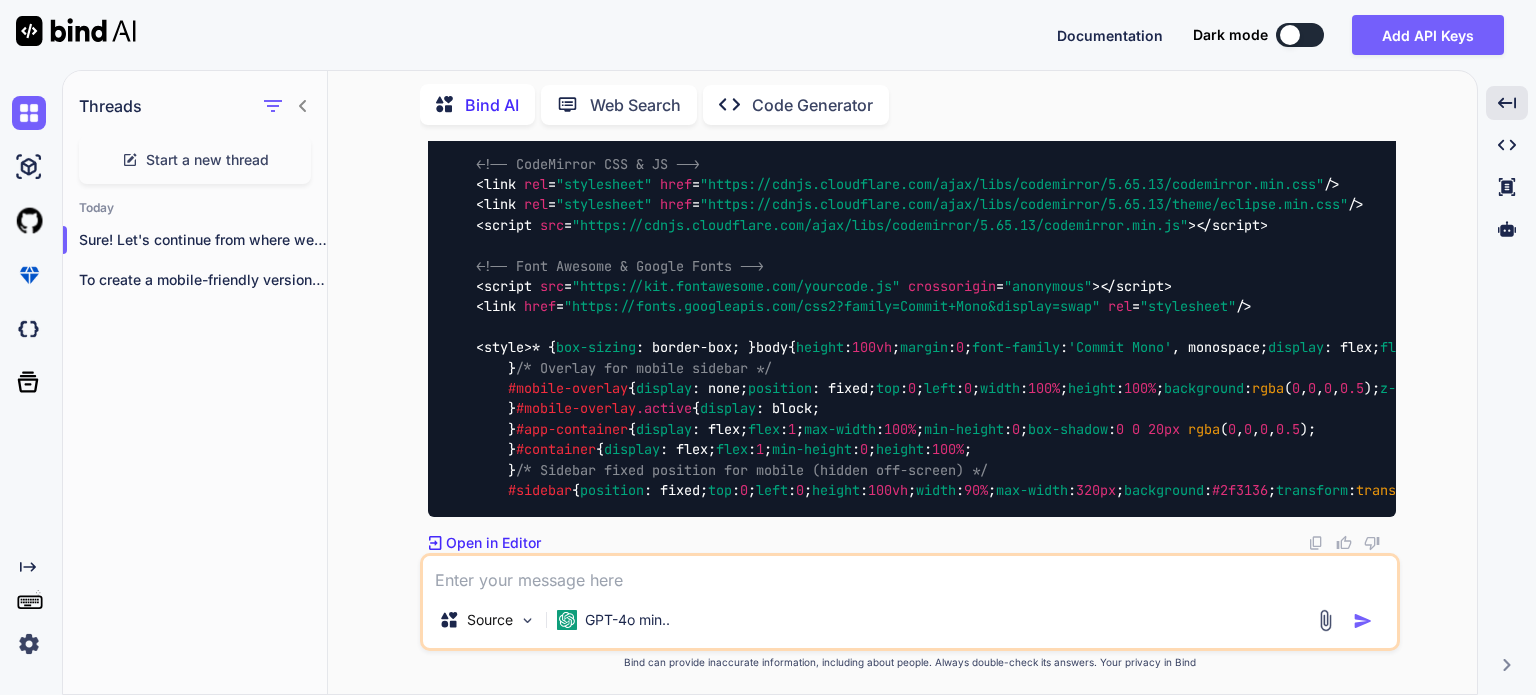 scroll, scrollTop: 19476, scrollLeft: 0, axis: vertical 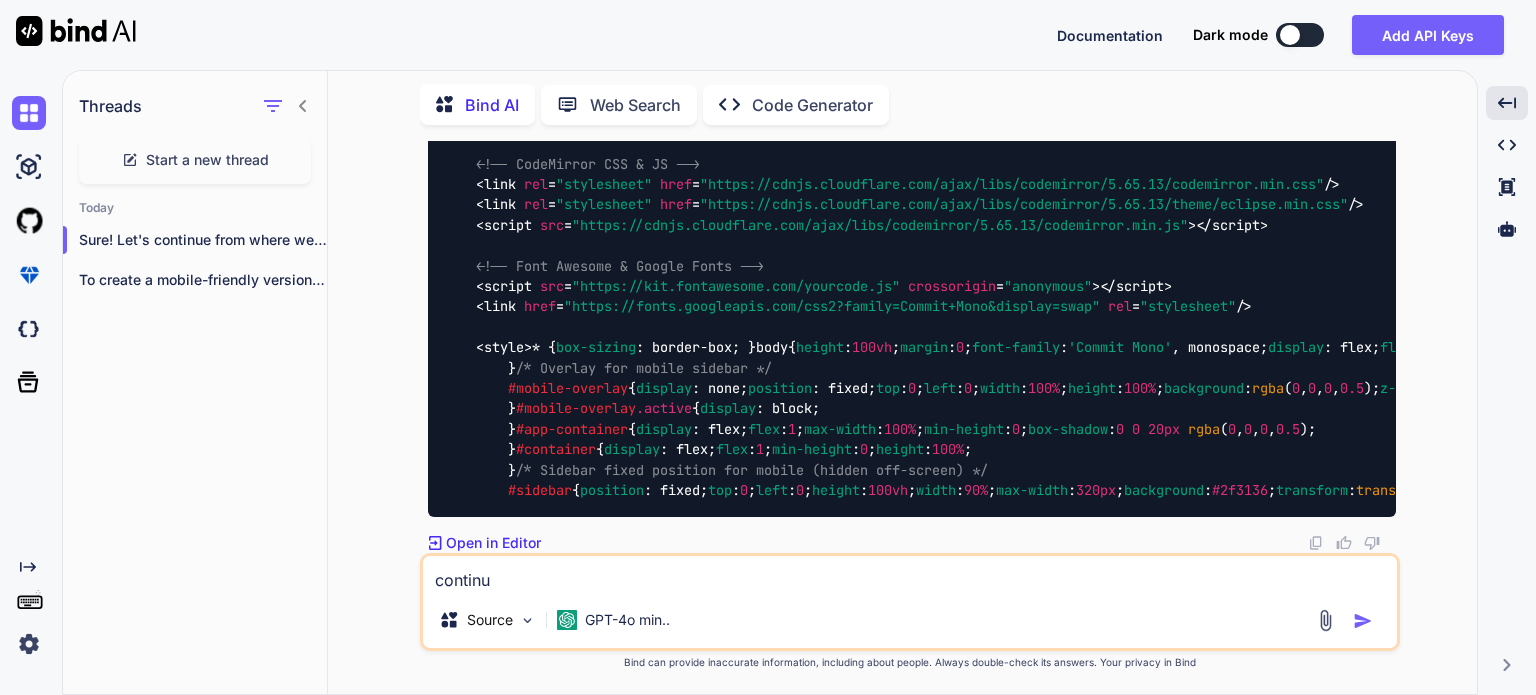 type on "continue" 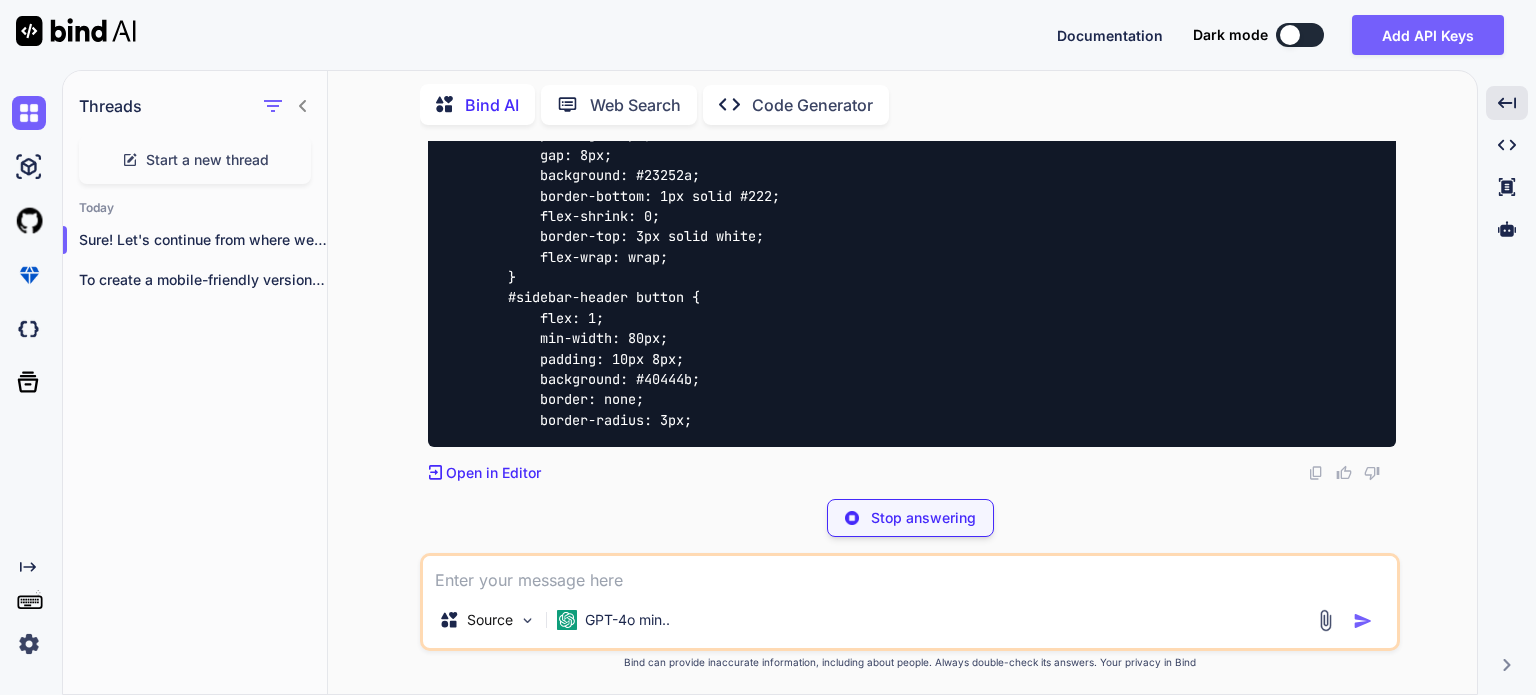 scroll, scrollTop: 19688, scrollLeft: 0, axis: vertical 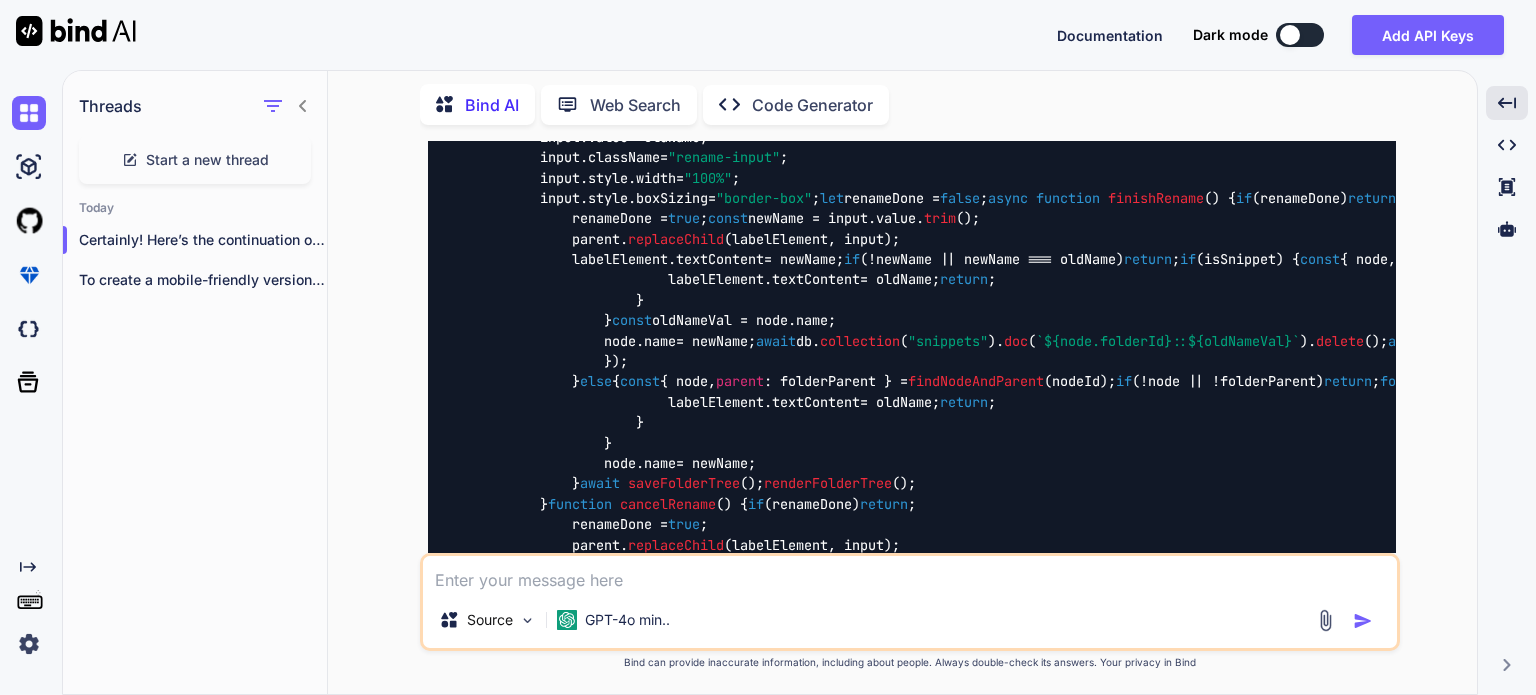 click at bounding box center (1346, -6173) 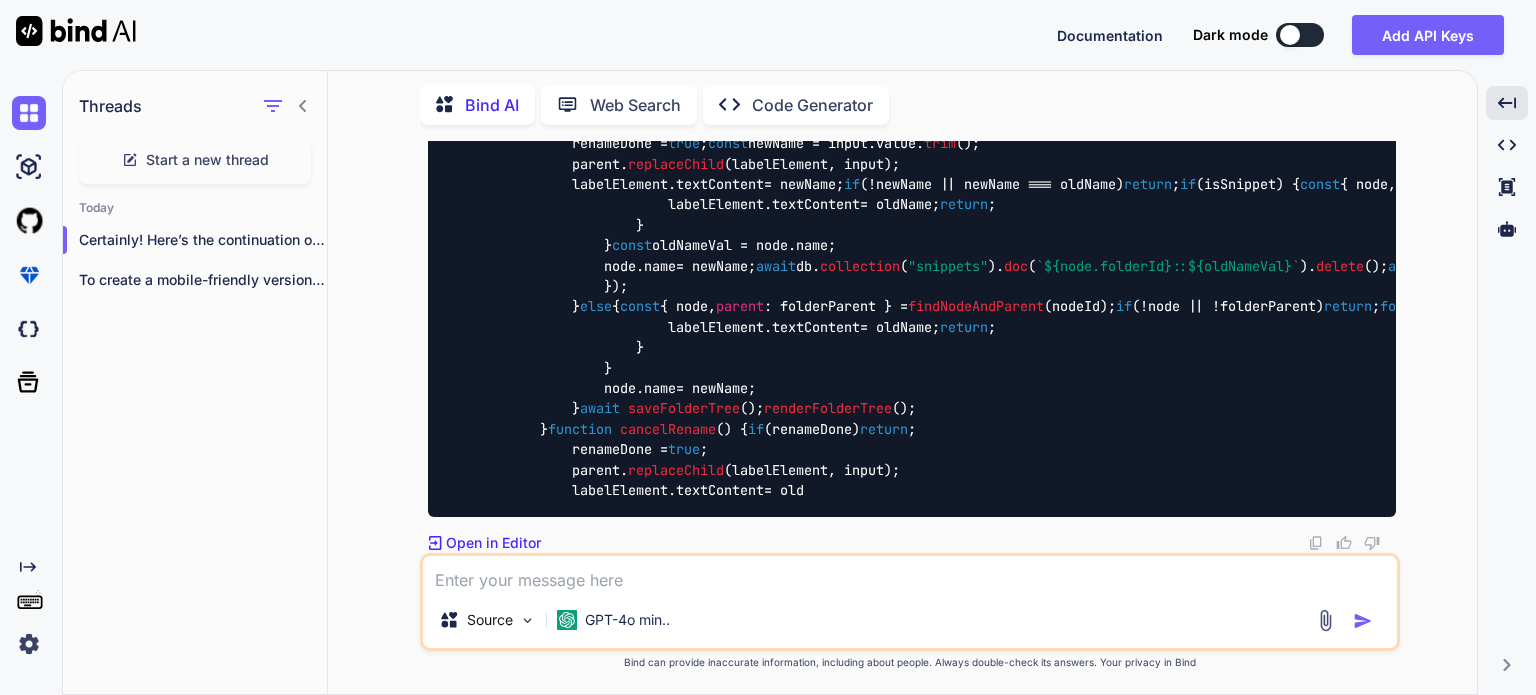 scroll, scrollTop: 19954, scrollLeft: 0, axis: vertical 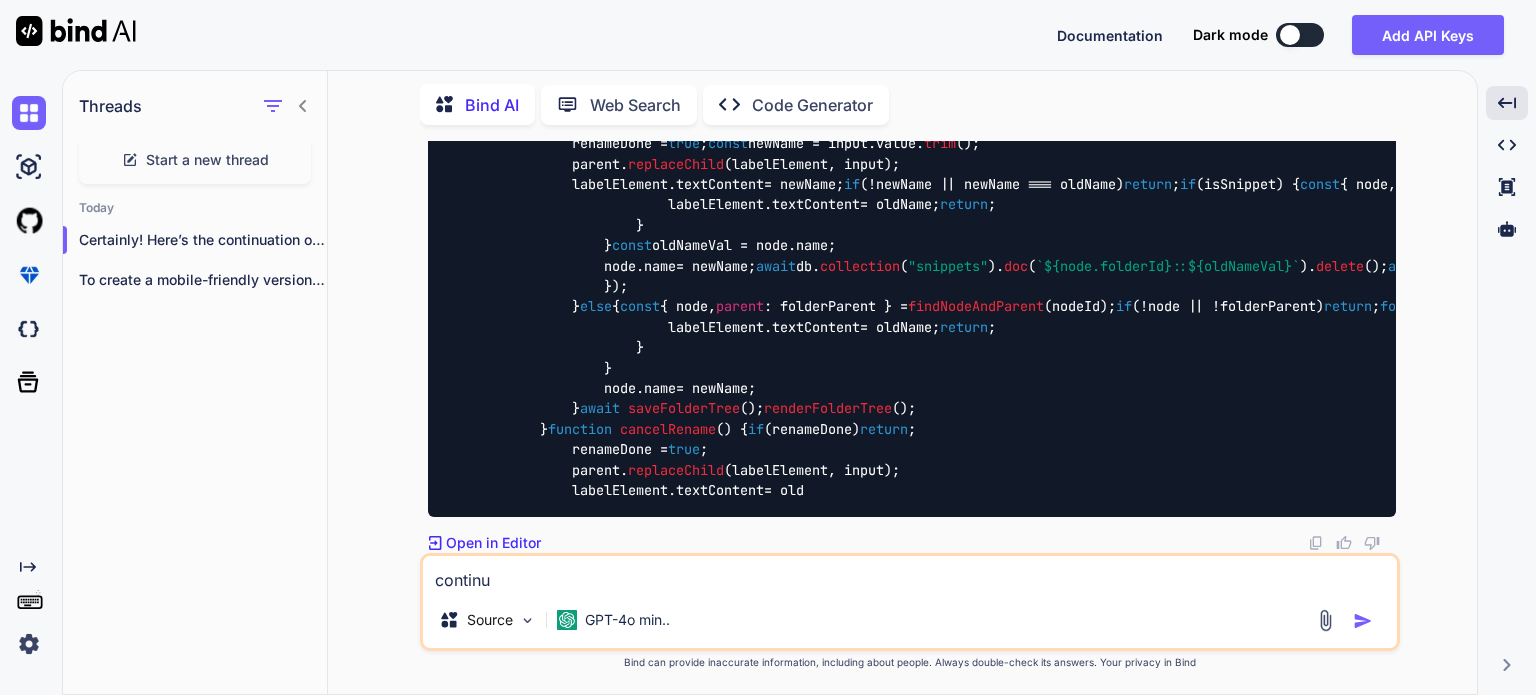 type on "continue" 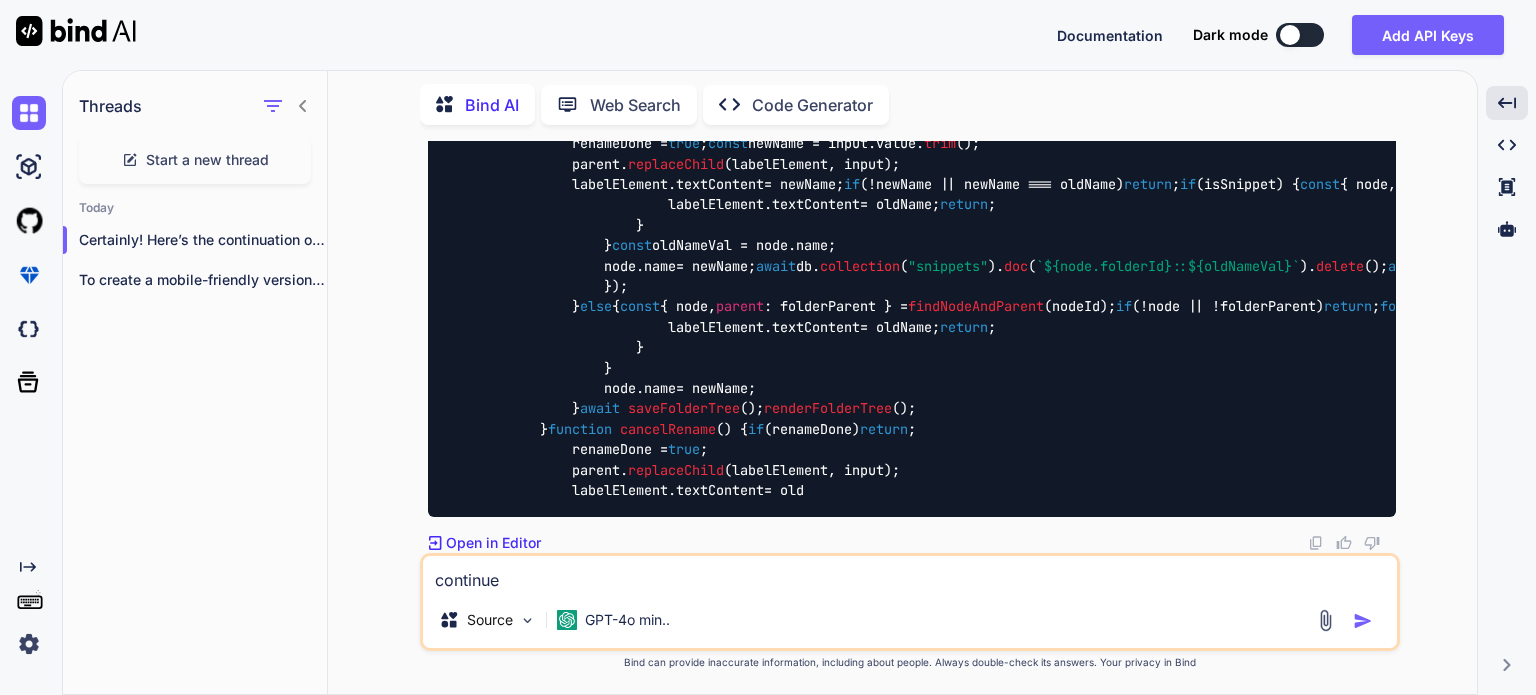 type 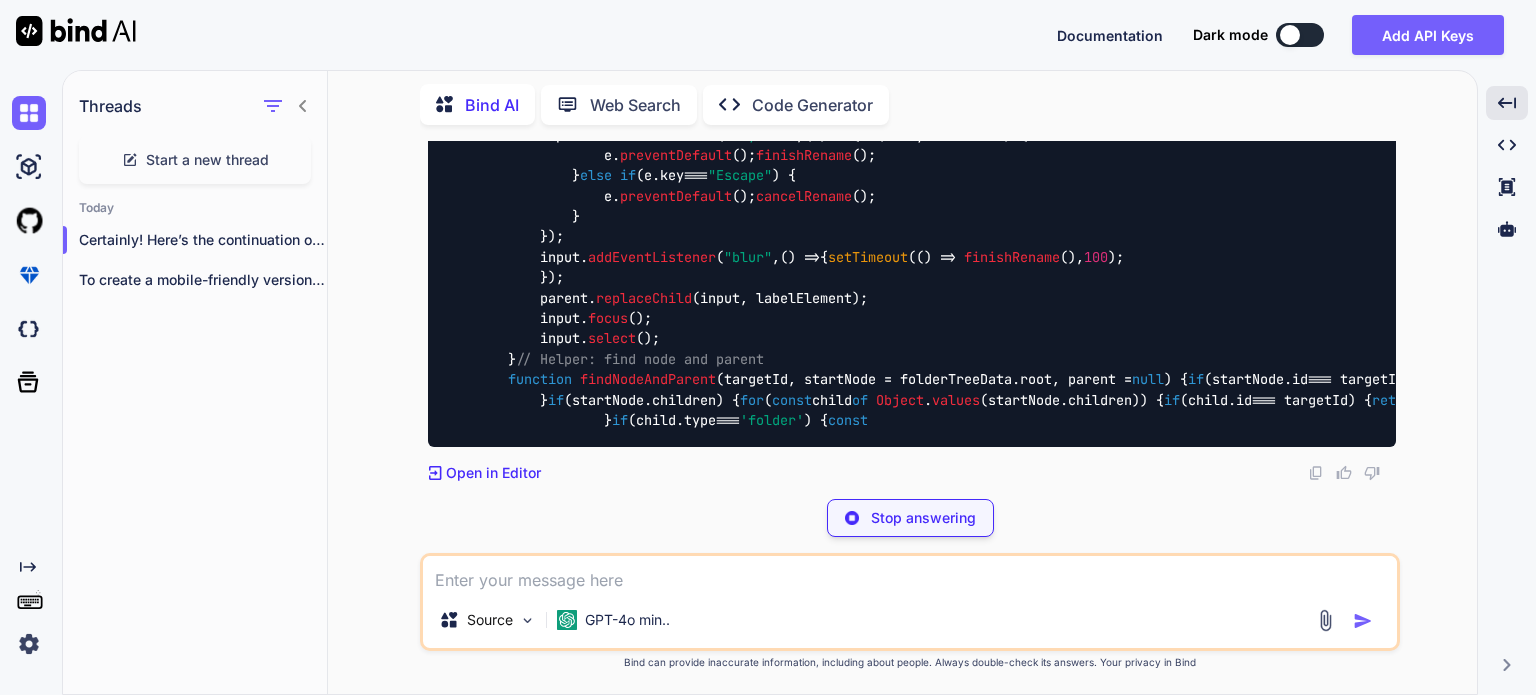 scroll, scrollTop: 31292, scrollLeft: 0, axis: vertical 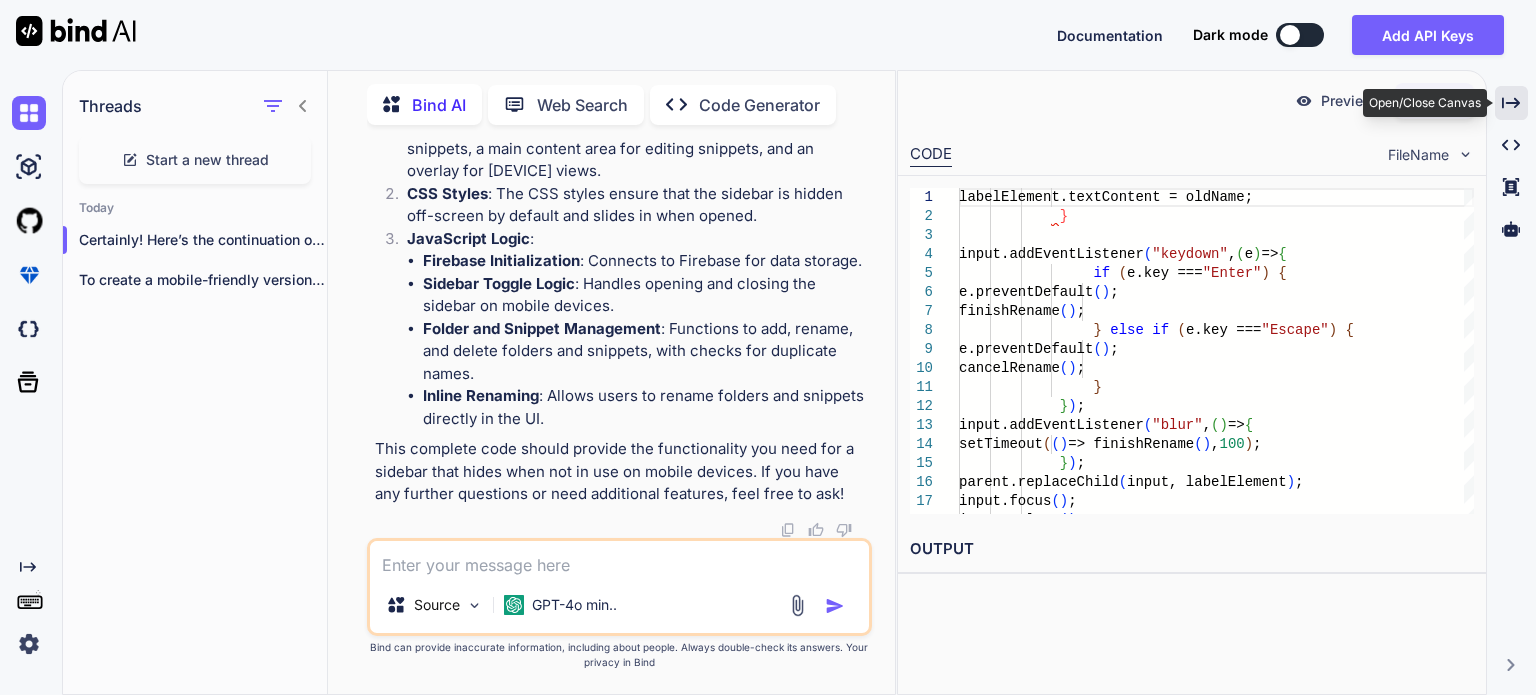 click on "Created with Pixso." 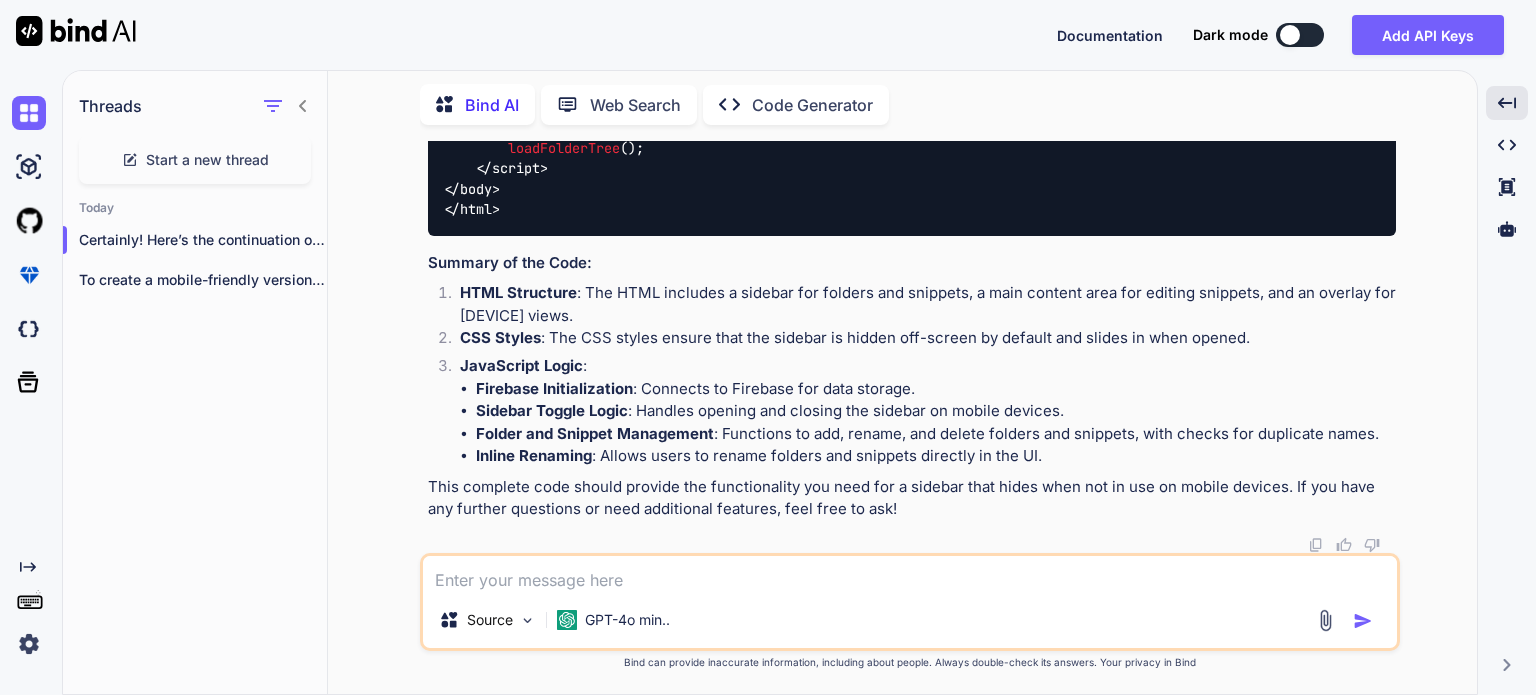 scroll, scrollTop: 19816, scrollLeft: 0, axis: vertical 